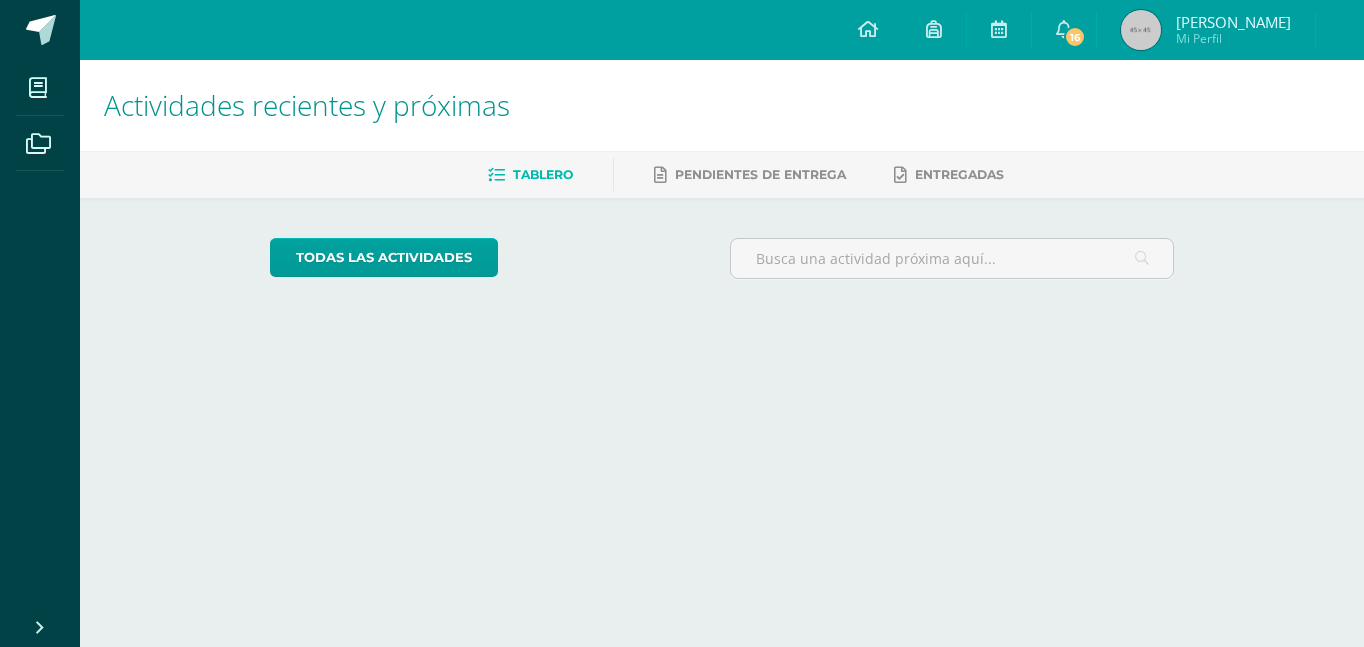 scroll, scrollTop: 0, scrollLeft: 0, axis: both 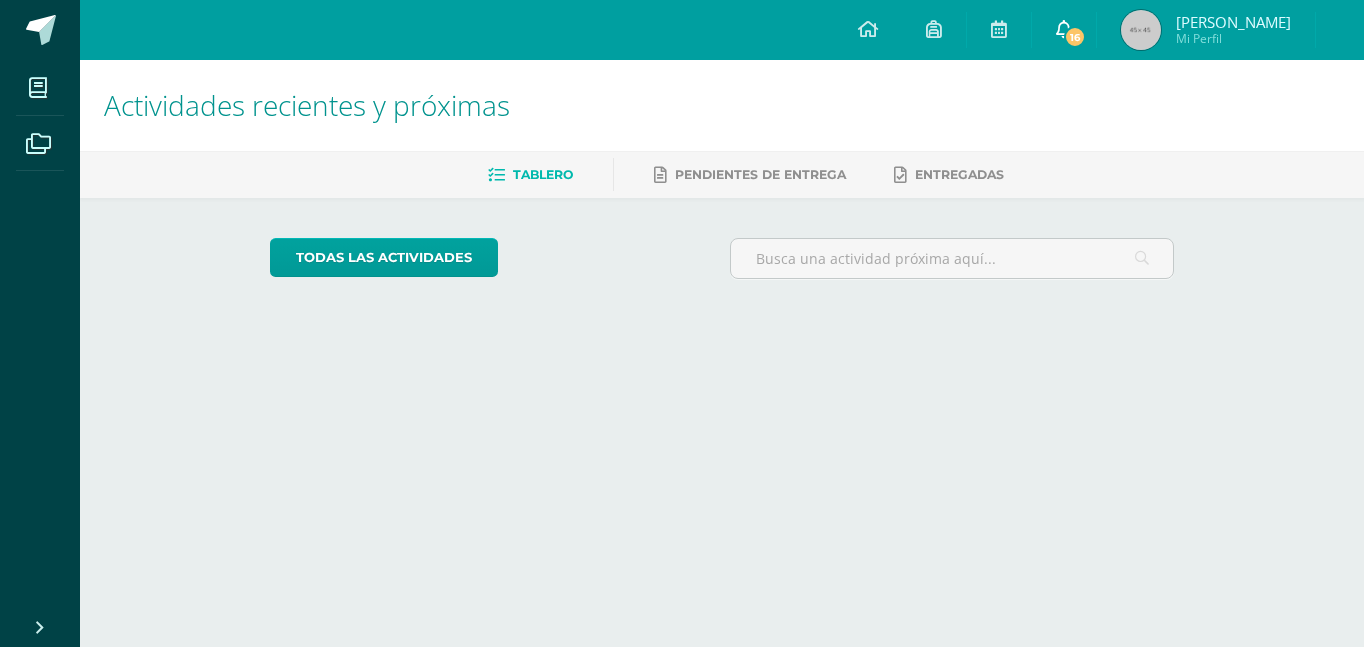 click on "16" at bounding box center [1064, 30] 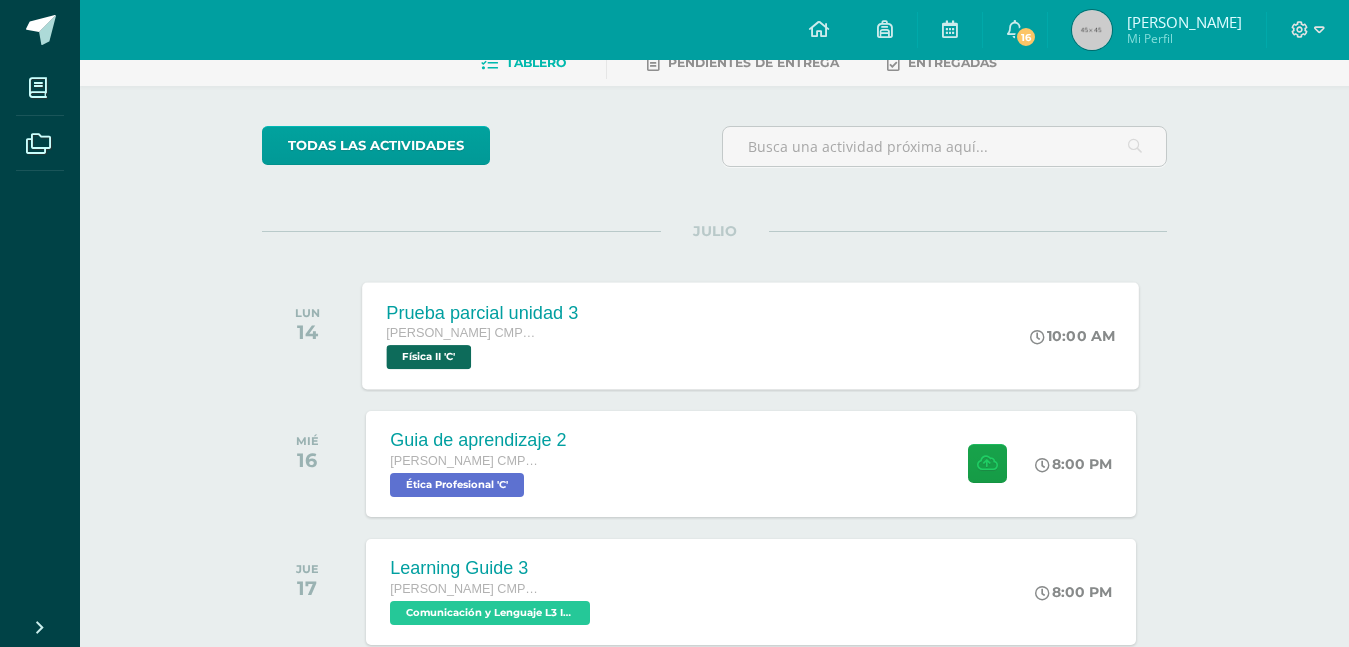 scroll, scrollTop: 300, scrollLeft: 0, axis: vertical 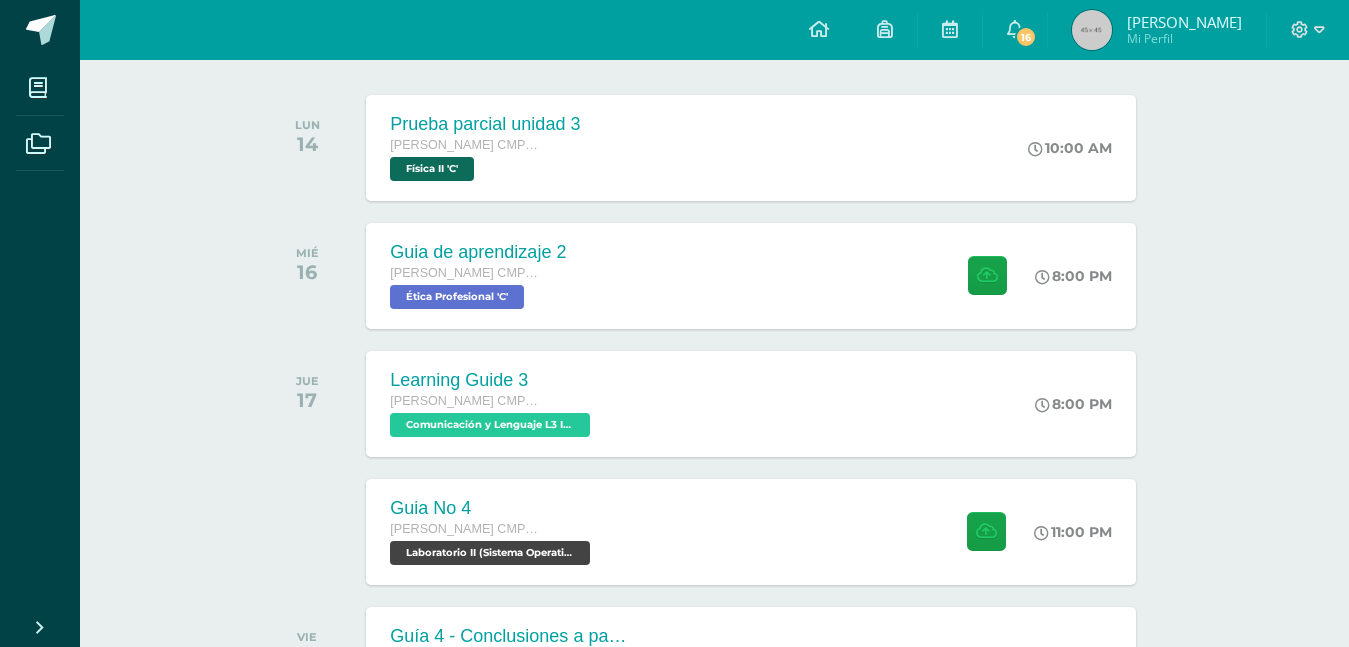 click on "LUN
14
Prueba parcial unidad 3
Quinto Bachillerato CMP Bachillerato en CCLL con Orientación en Computación
Física II 'C'
10:00 AM
Prueba parcial unidad 3
Física II" at bounding box center (714, 148) 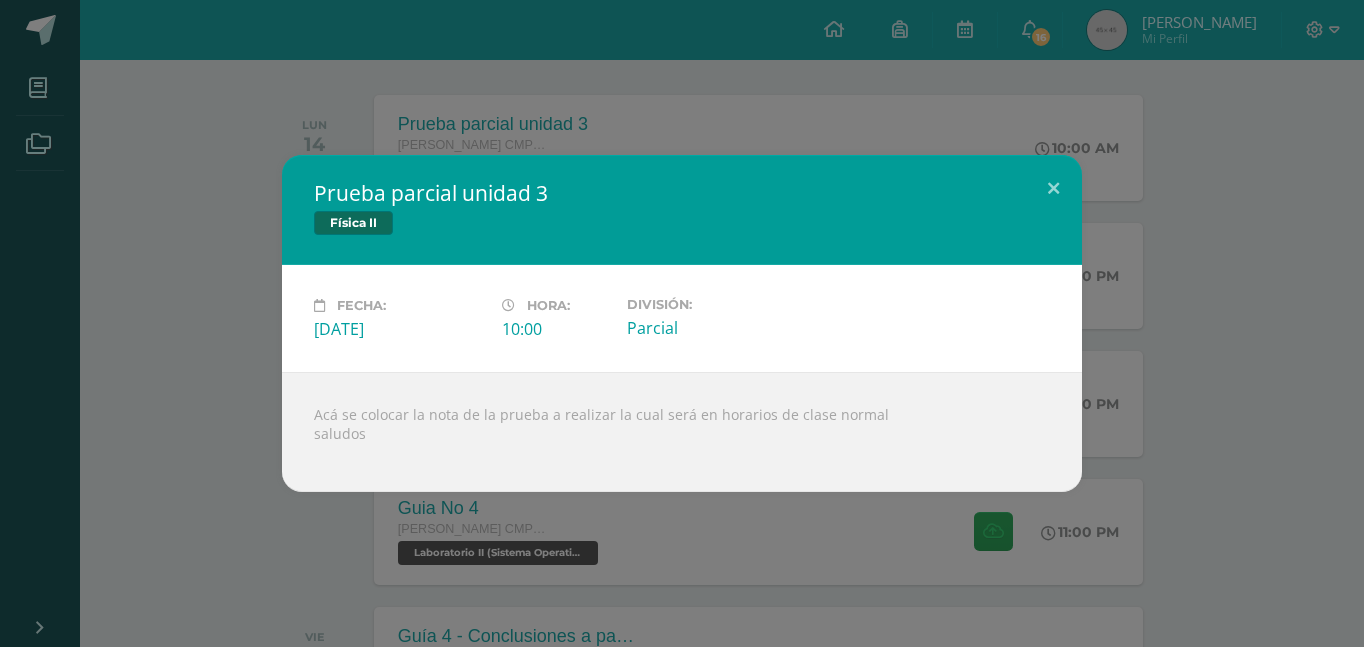click on "Prueba parcial unidad 3
Física II
Fecha:
Lunes 14 de Julio
Hora:
10:00
División:
Parcial" at bounding box center (682, 323) 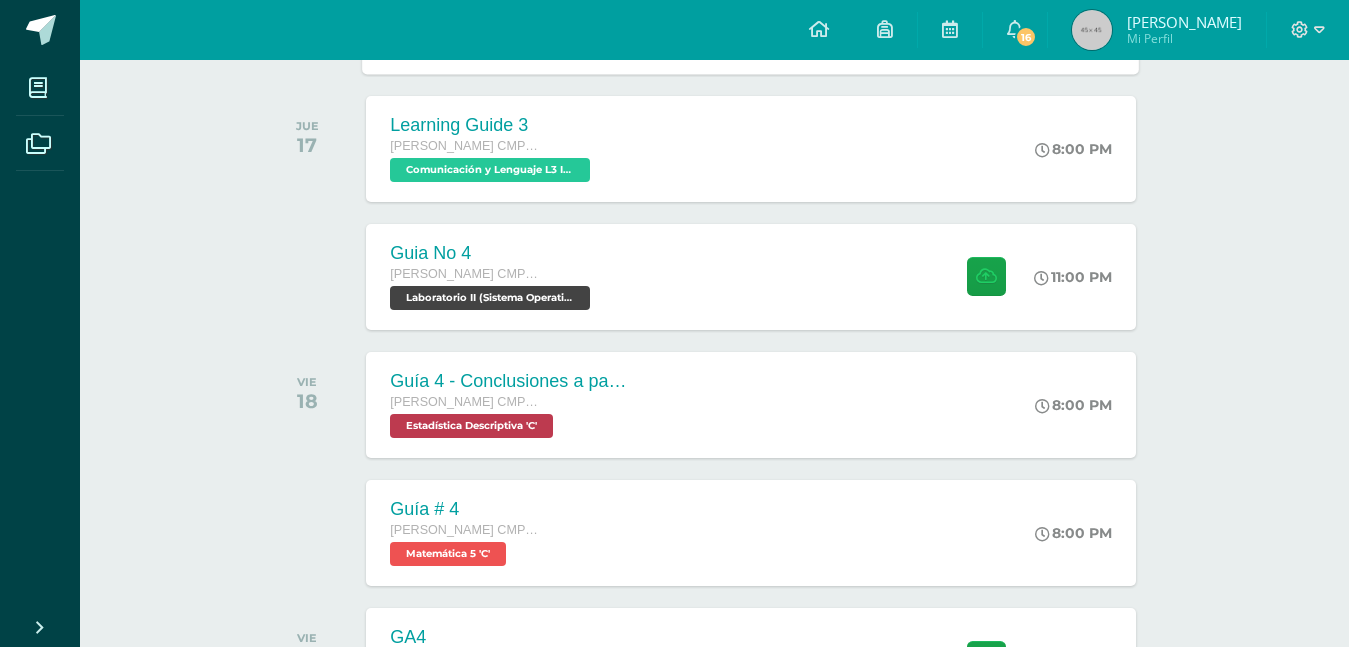 scroll, scrollTop: 600, scrollLeft: 0, axis: vertical 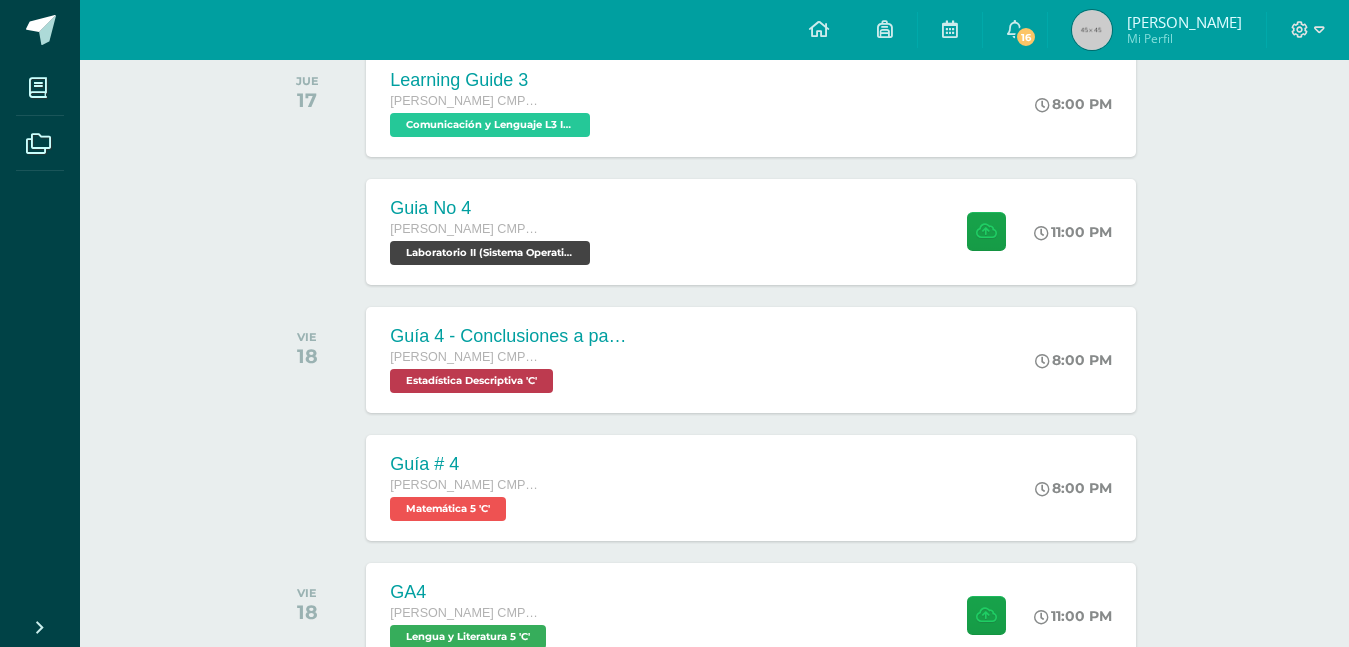click on "Guia No 4
Quinto Bachillerato CMP Bachillerato en CCLL con Orientación en Computación
Laboratorio II (Sistema Operativo Macintoch) 'C'" at bounding box center (492, 232) 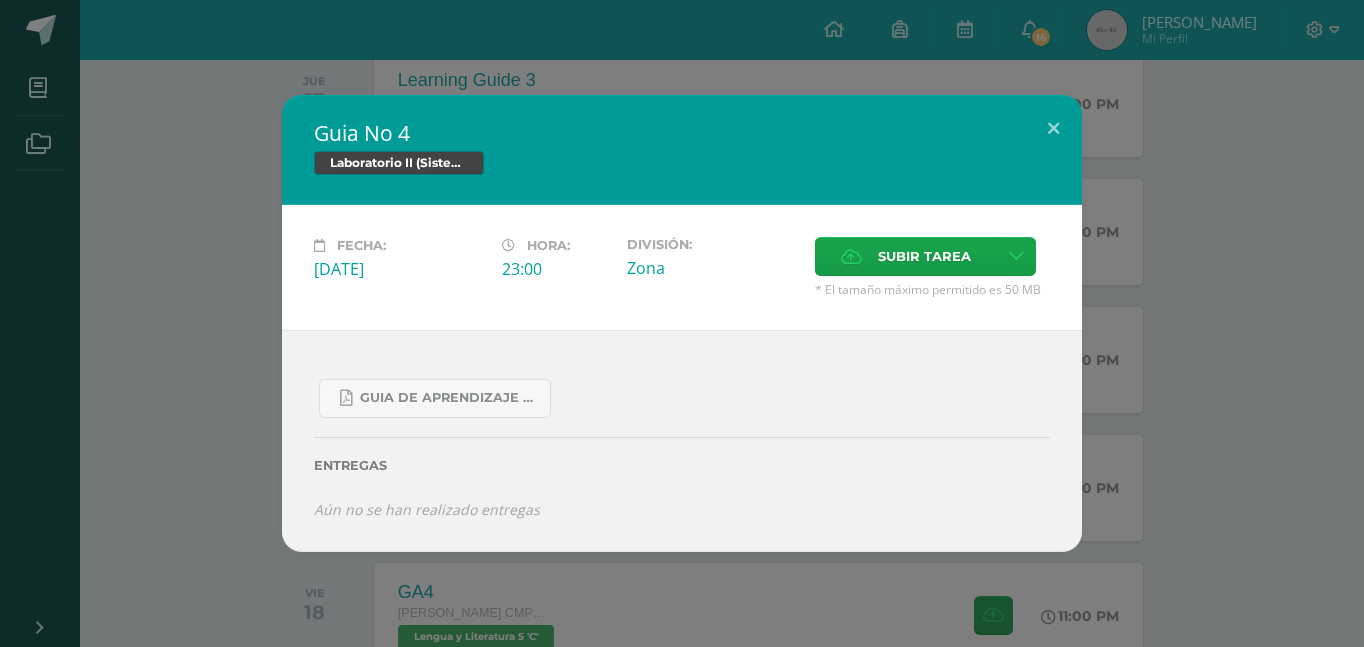 click on "Guia No 4
Laboratorio II (Sistema Operativo Macintoch)" at bounding box center (682, 150) 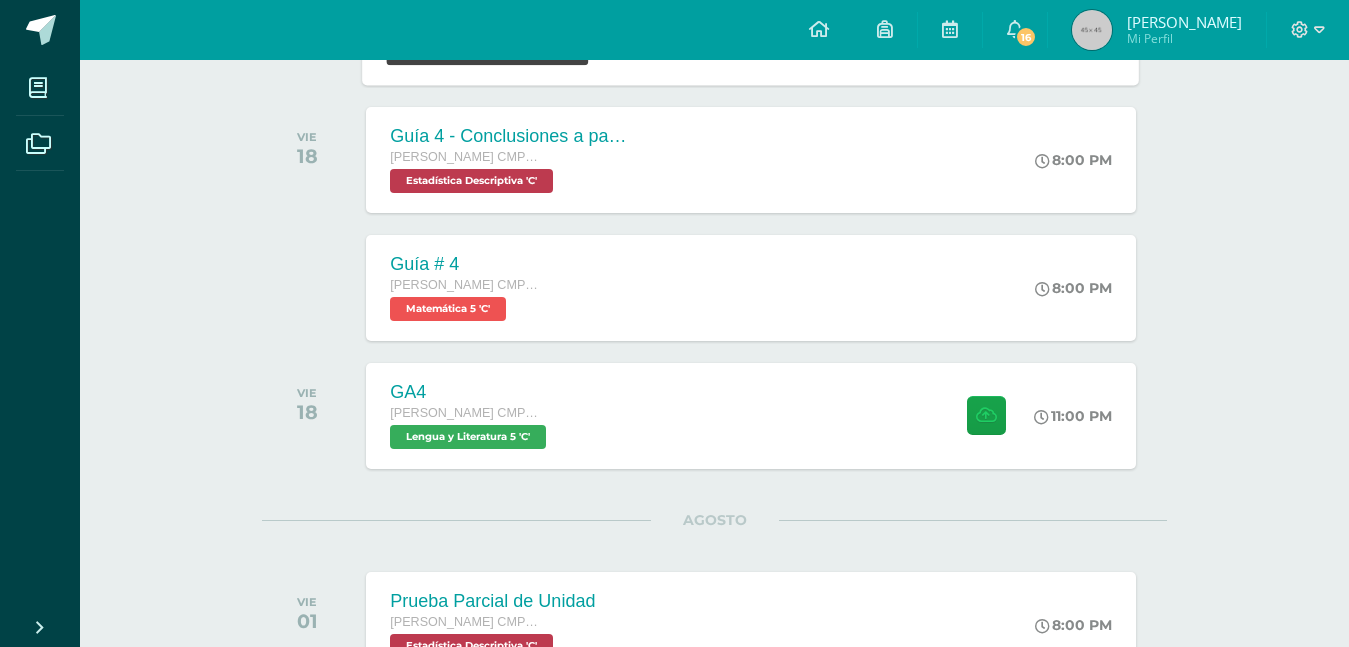 scroll, scrollTop: 300, scrollLeft: 0, axis: vertical 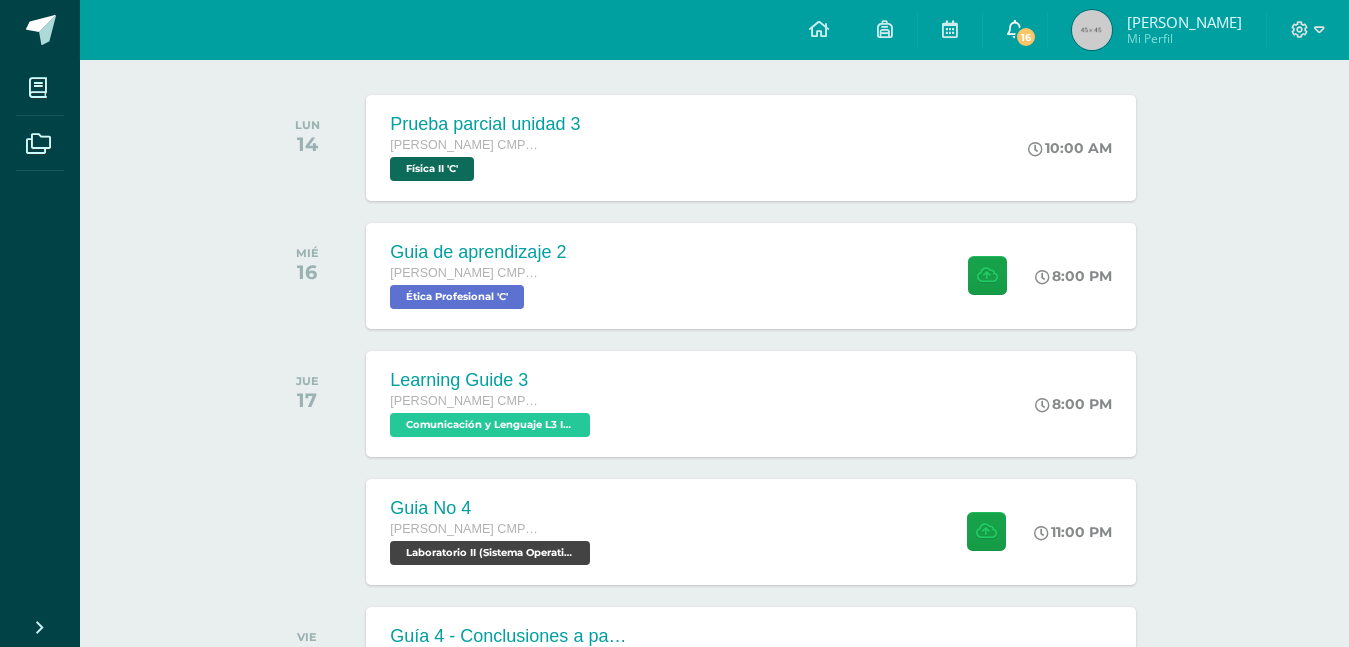 click at bounding box center [1015, 30] 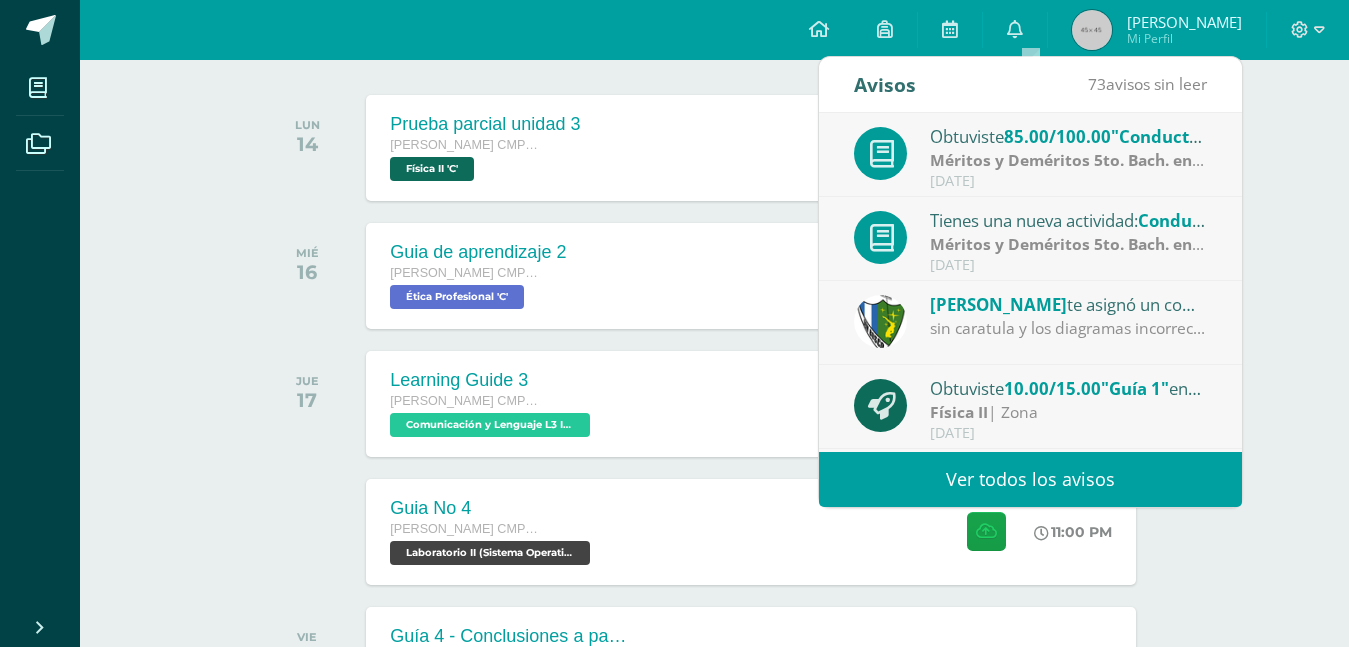 click on "[DATE]" at bounding box center [1069, 181] 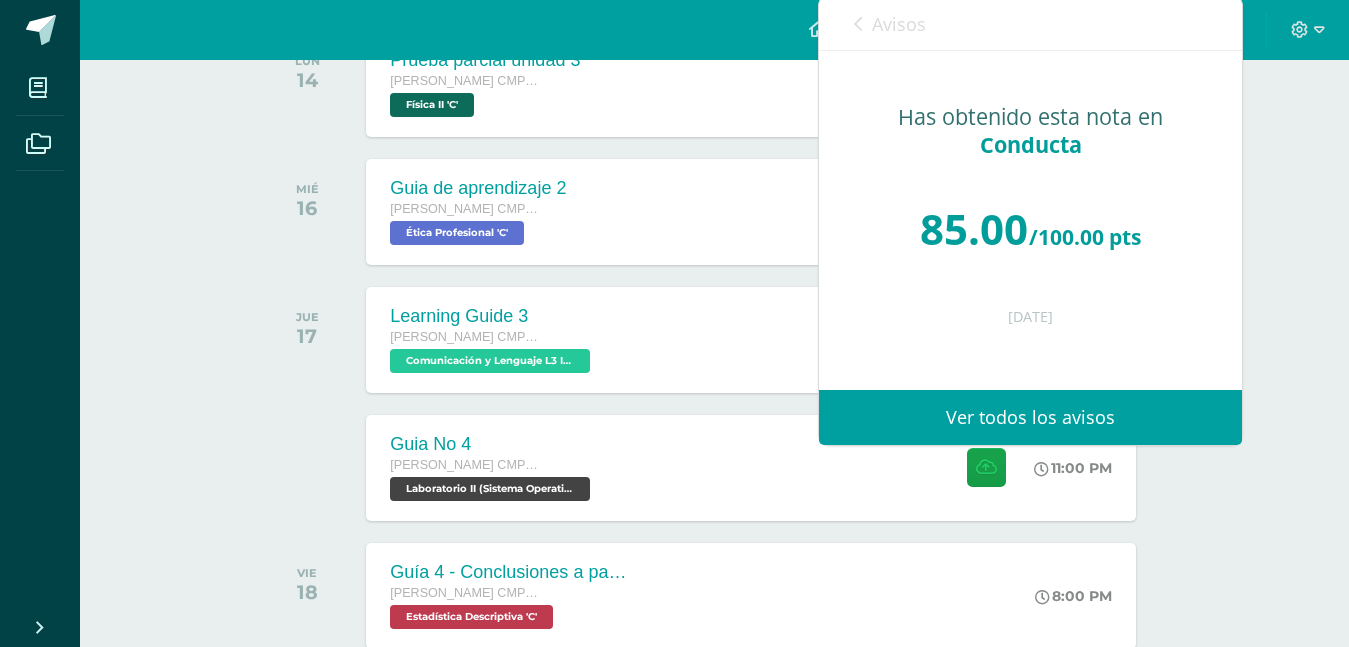 scroll, scrollTop: 400, scrollLeft: 0, axis: vertical 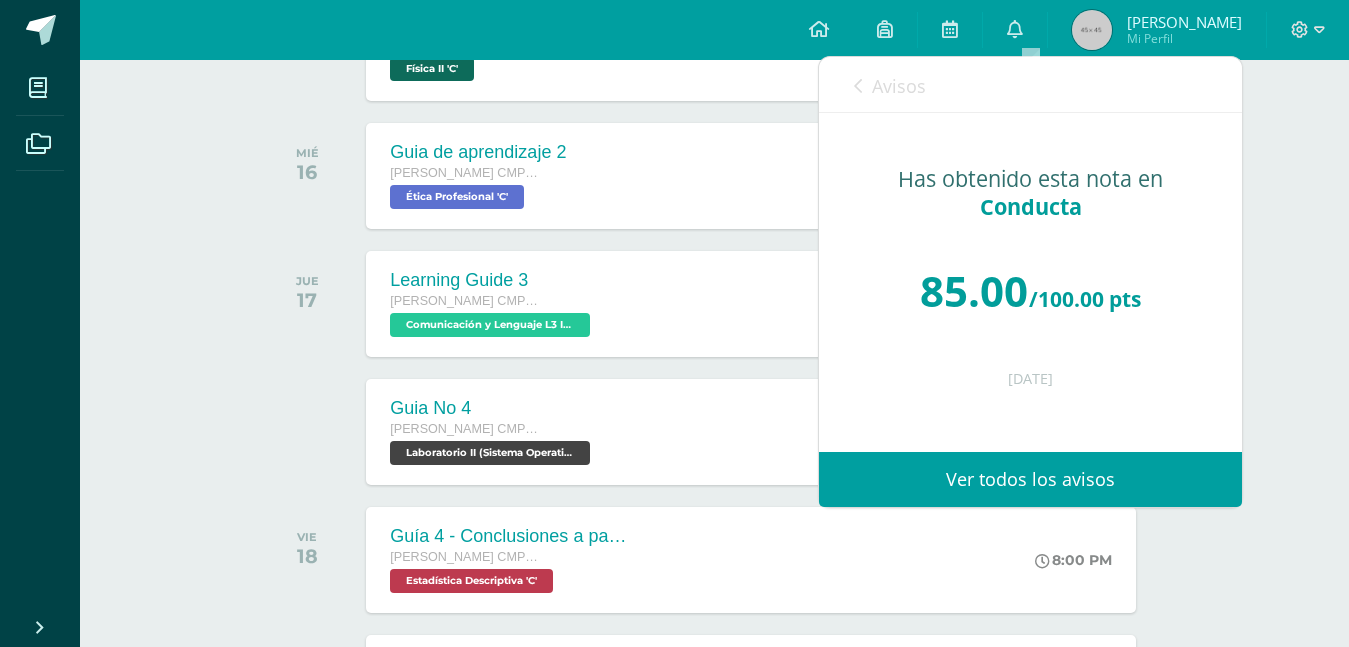 click on "Ver todos los avisos" at bounding box center [1030, 479] 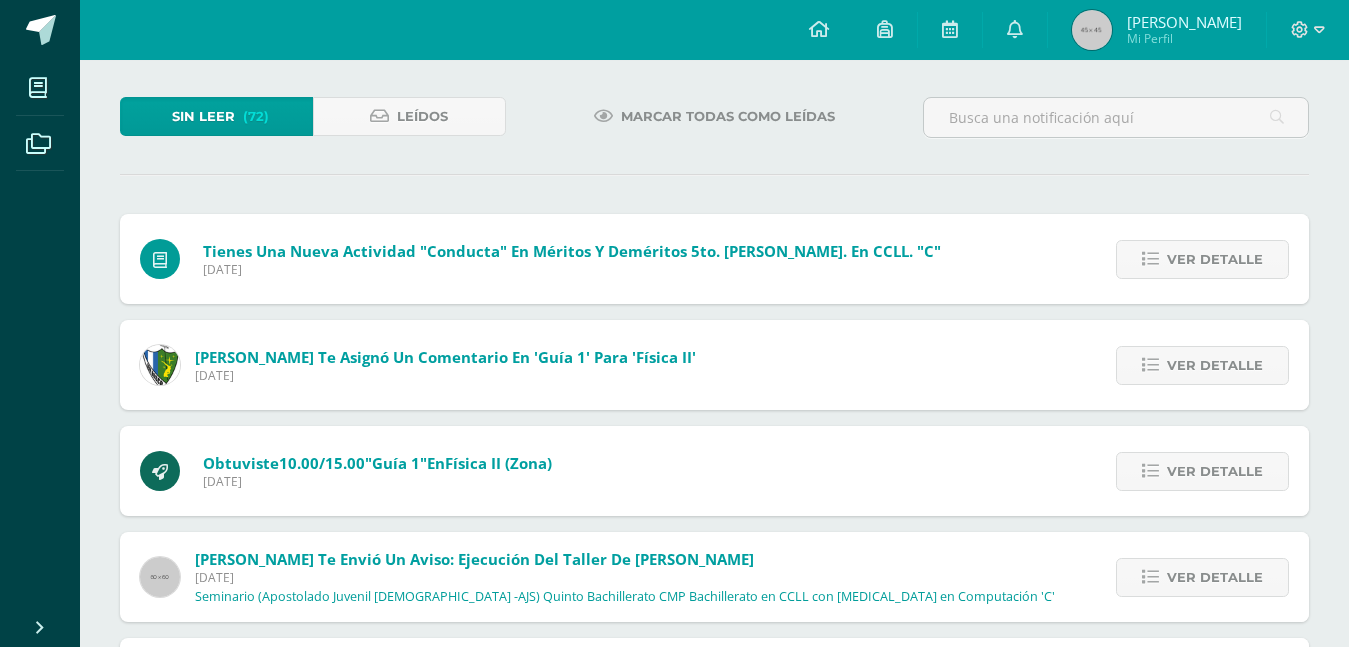 scroll, scrollTop: 200, scrollLeft: 0, axis: vertical 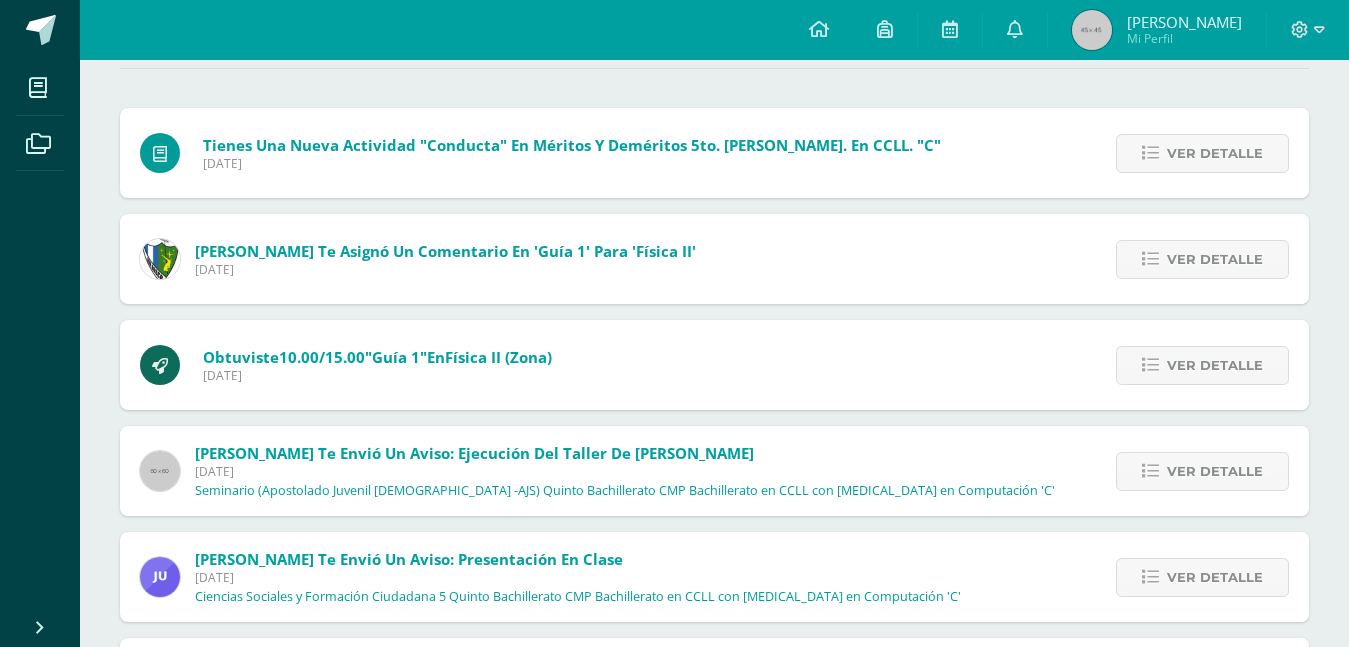 click on "Ver detalle" at bounding box center [1197, 259] 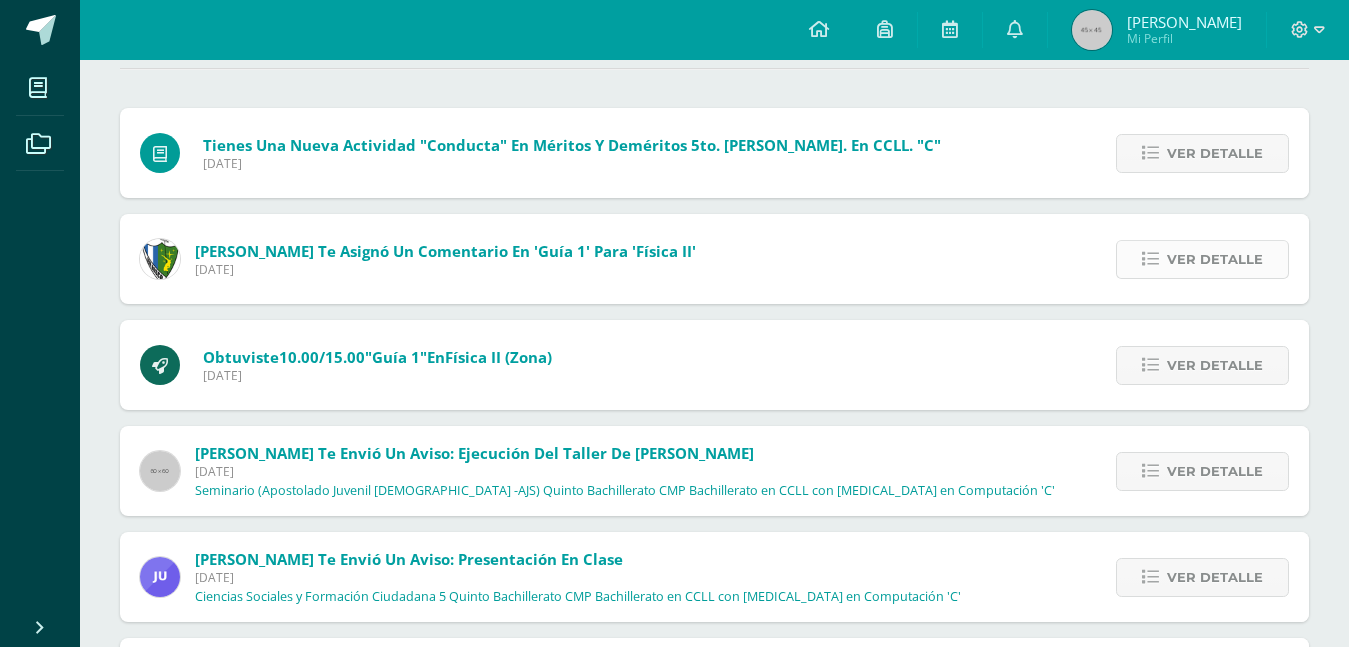 click on "Ver detalle" at bounding box center [1202, 259] 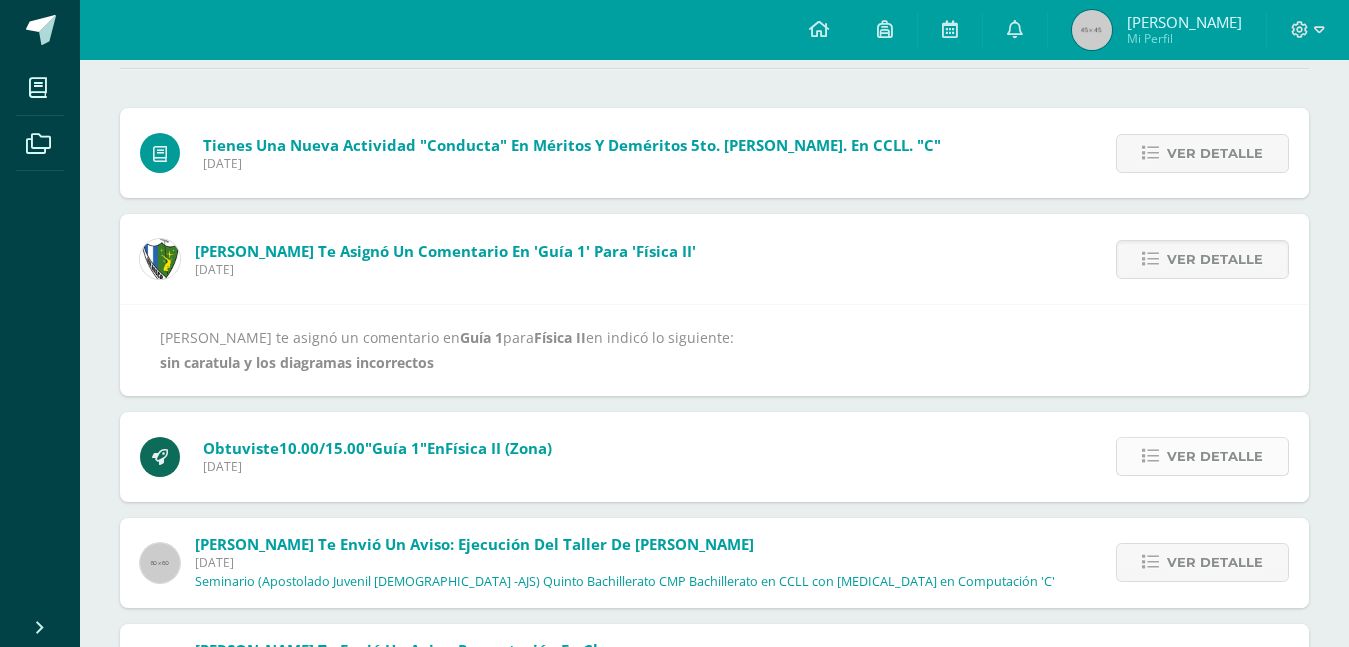 click on "Ver detalle" at bounding box center [1202, 456] 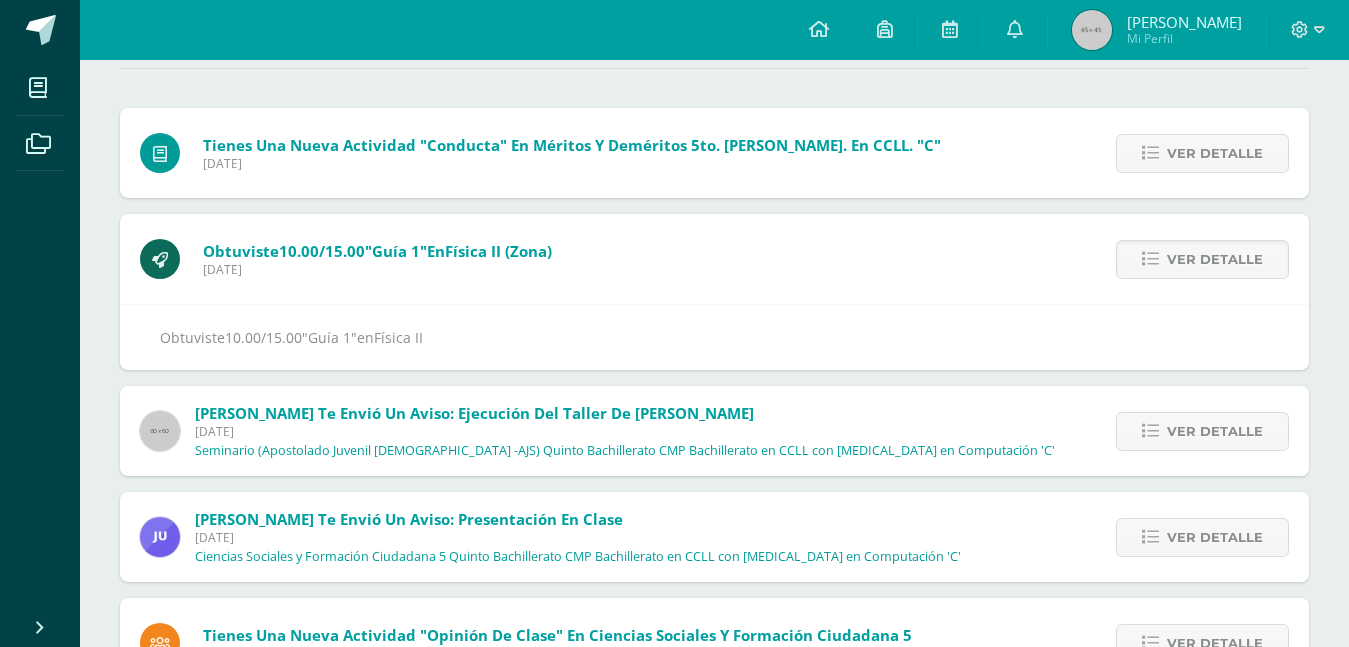 click on "Ver detalle" at bounding box center [1197, 259] 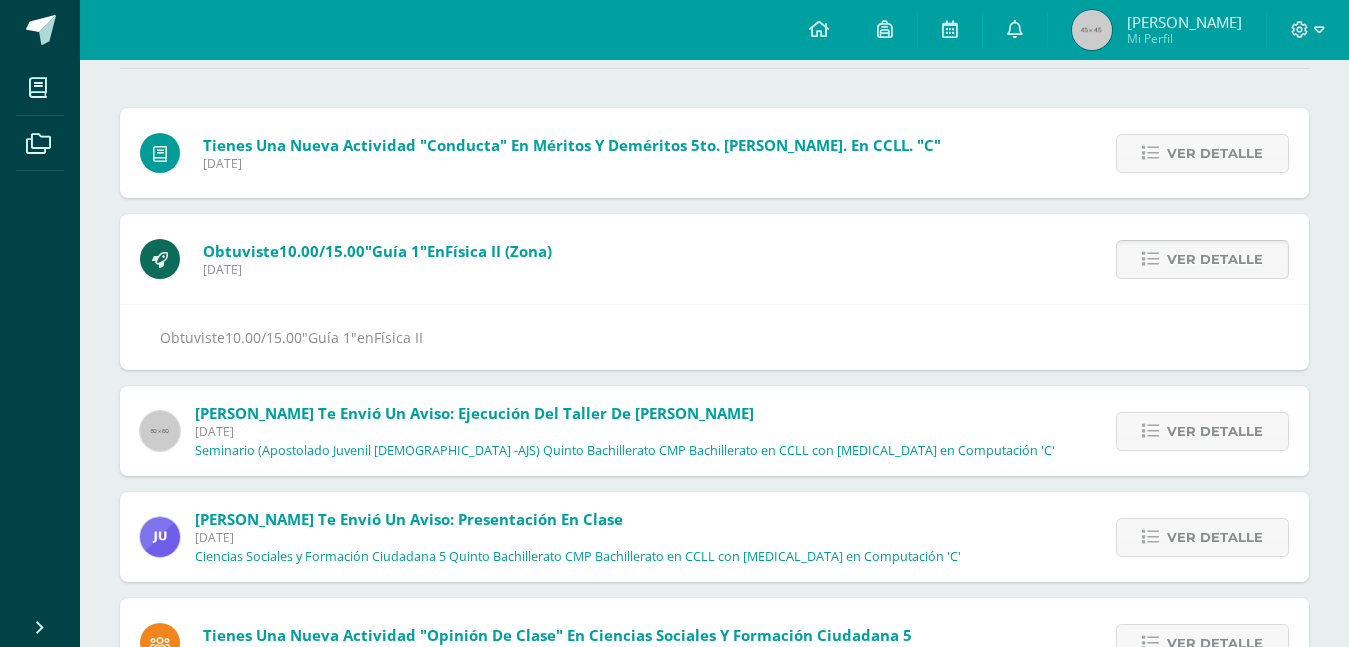 click on "Ver detalle" at bounding box center [1215, 259] 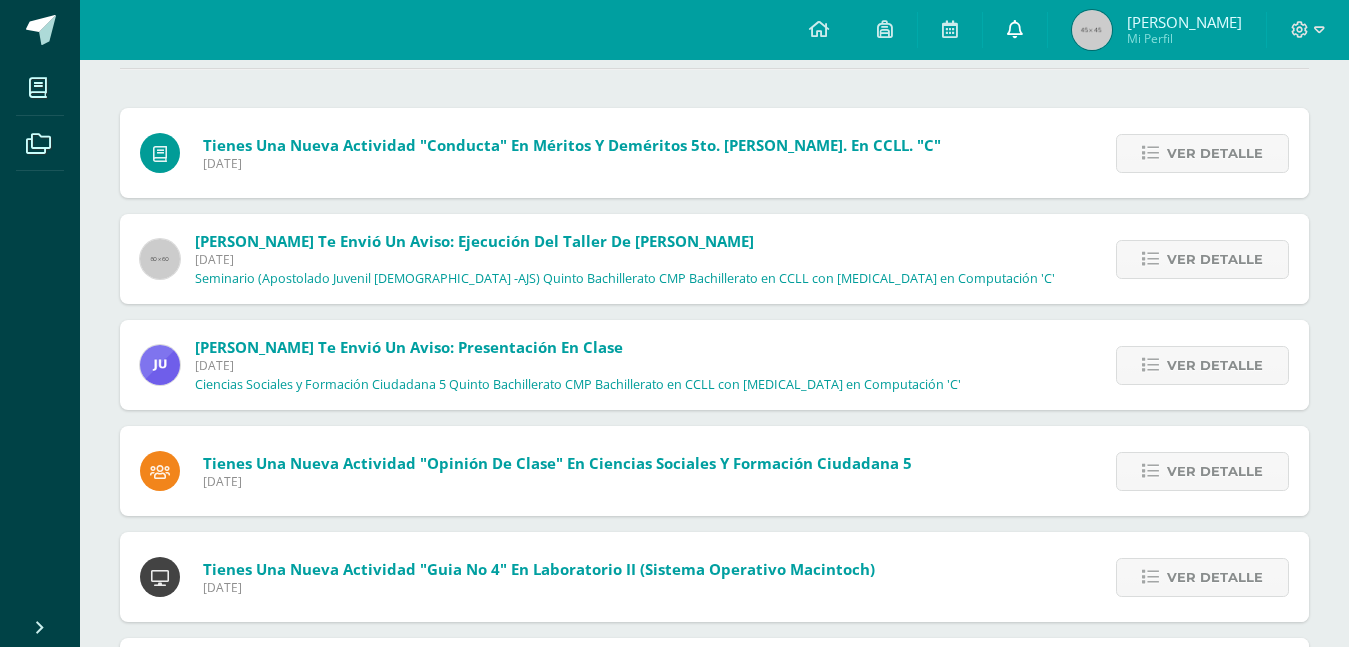 scroll, scrollTop: 0, scrollLeft: 0, axis: both 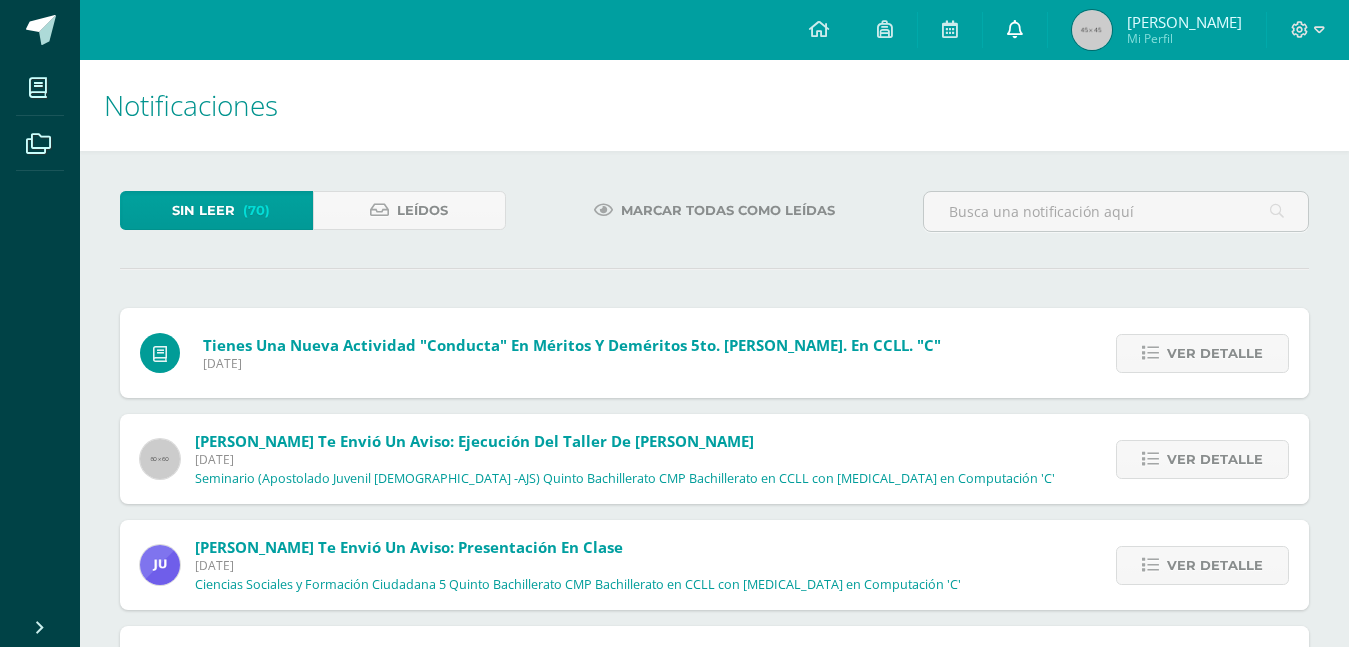 click at bounding box center [1015, 30] 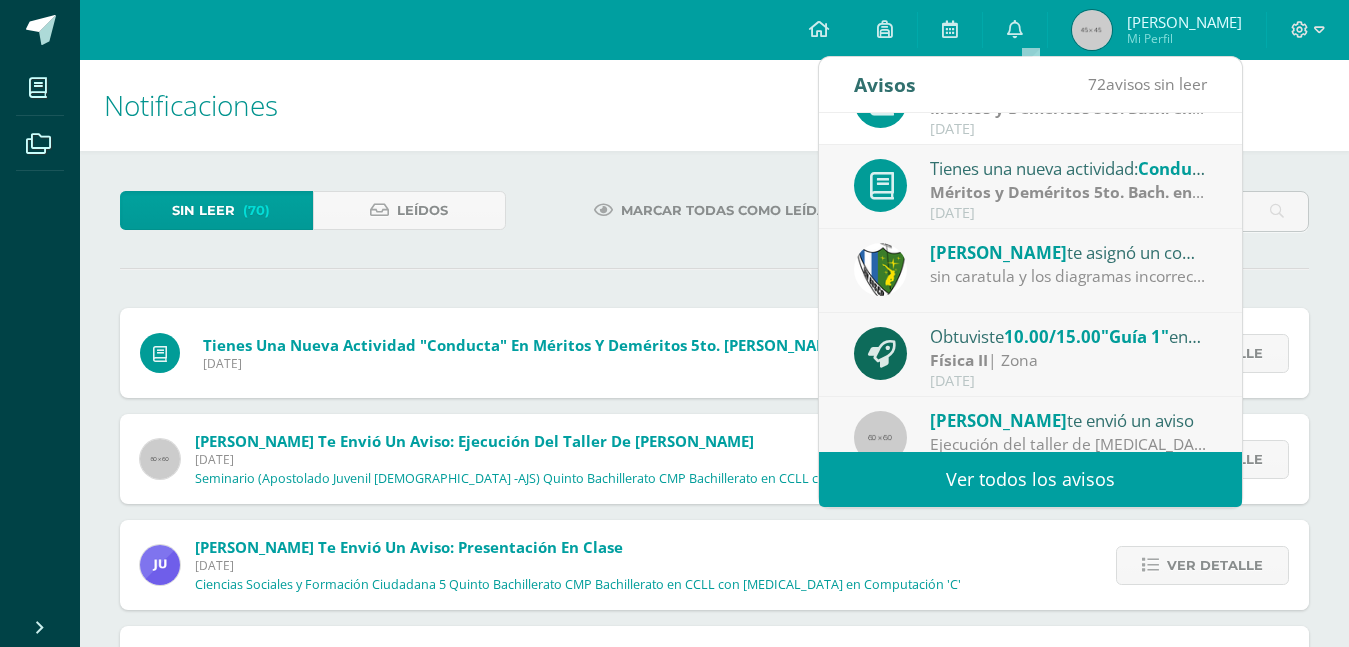 scroll, scrollTop: 100, scrollLeft: 0, axis: vertical 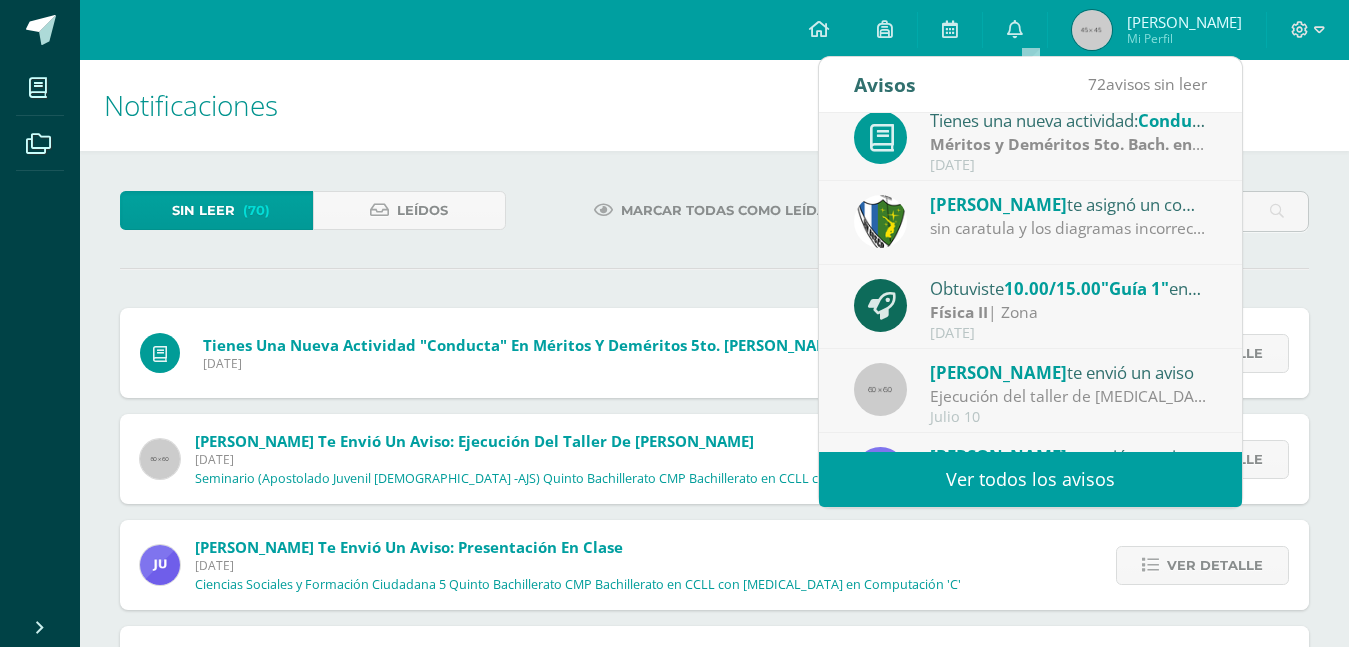 click on "Marcar todas como leídas" at bounding box center (715, 220) 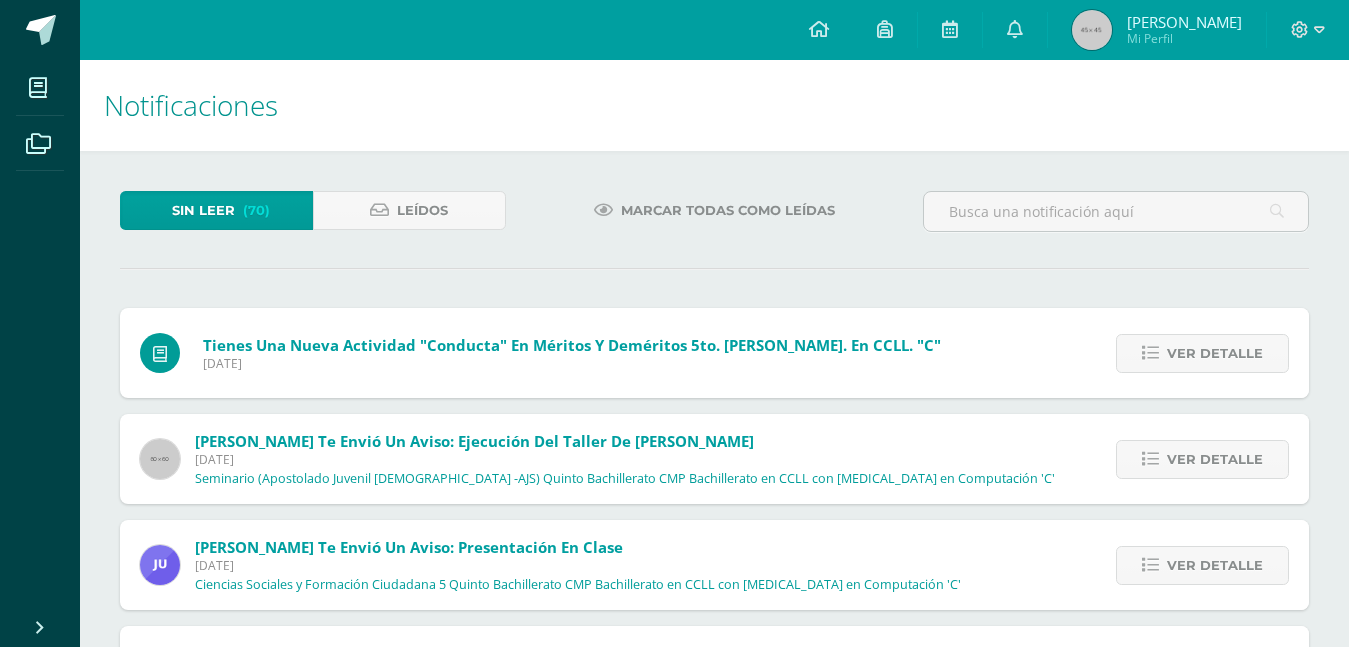 click at bounding box center (1092, 30) 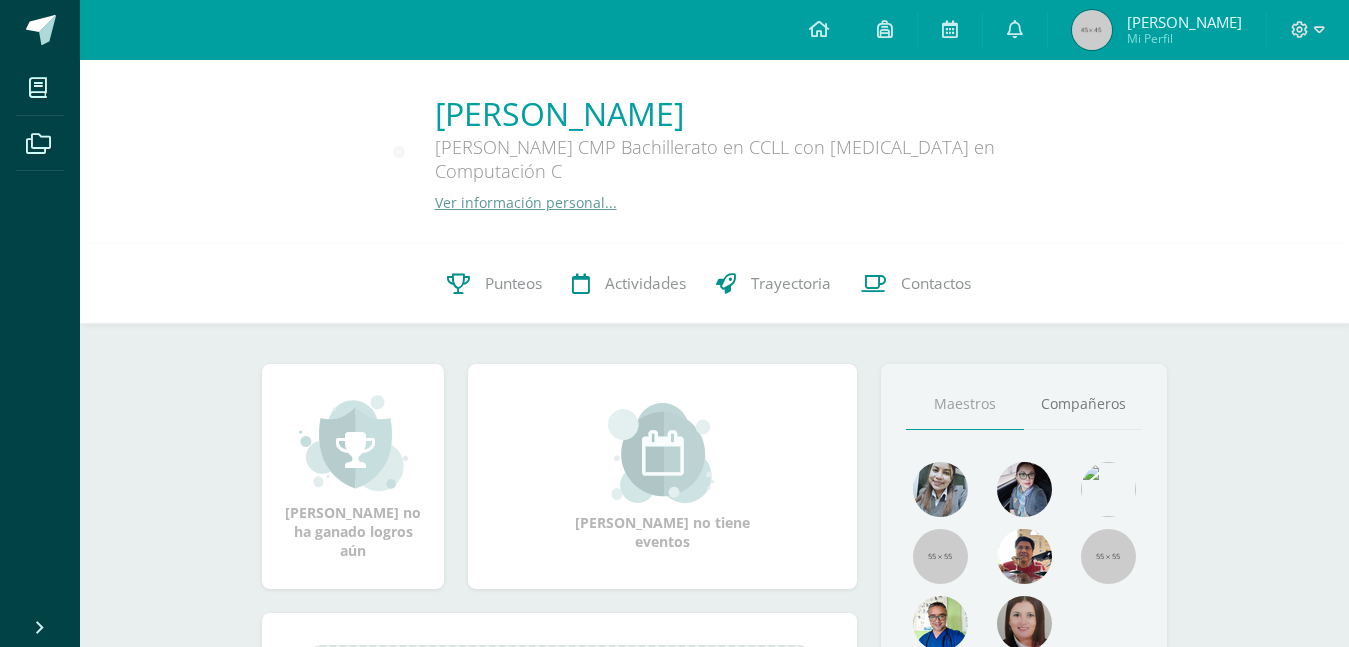 scroll, scrollTop: 0, scrollLeft: 0, axis: both 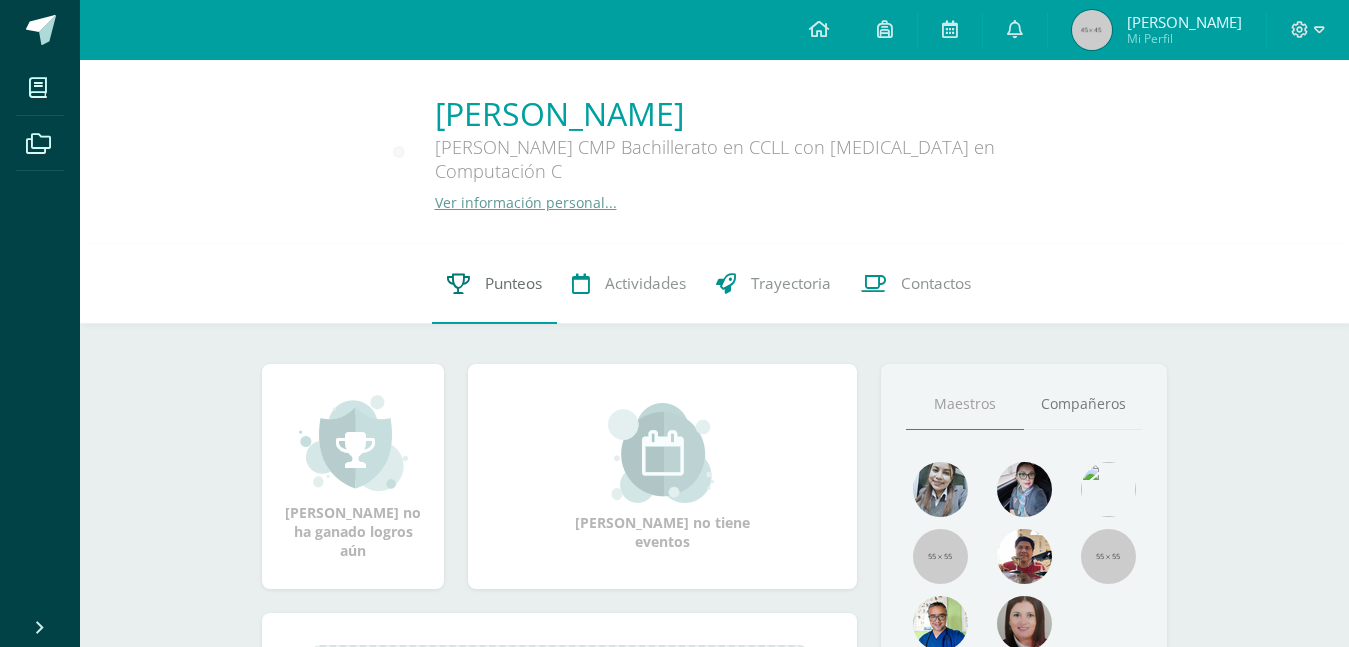 click on "Punteos" at bounding box center (494, 284) 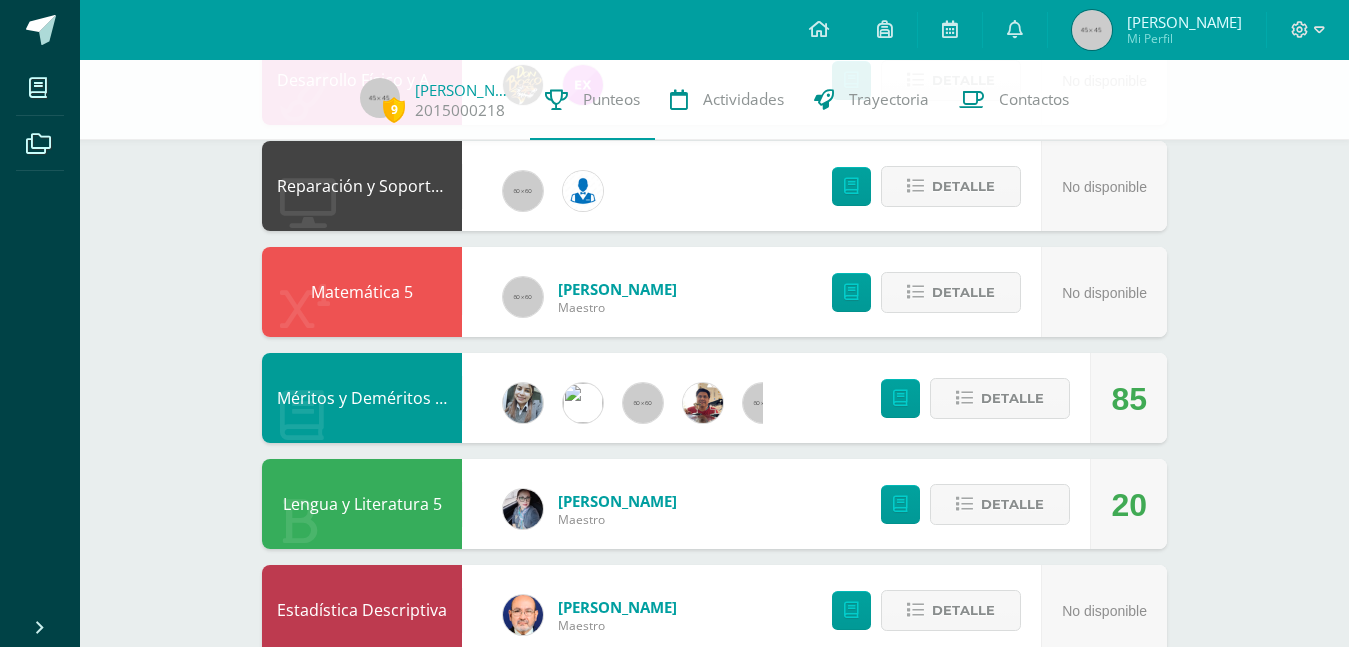 scroll, scrollTop: 1100, scrollLeft: 0, axis: vertical 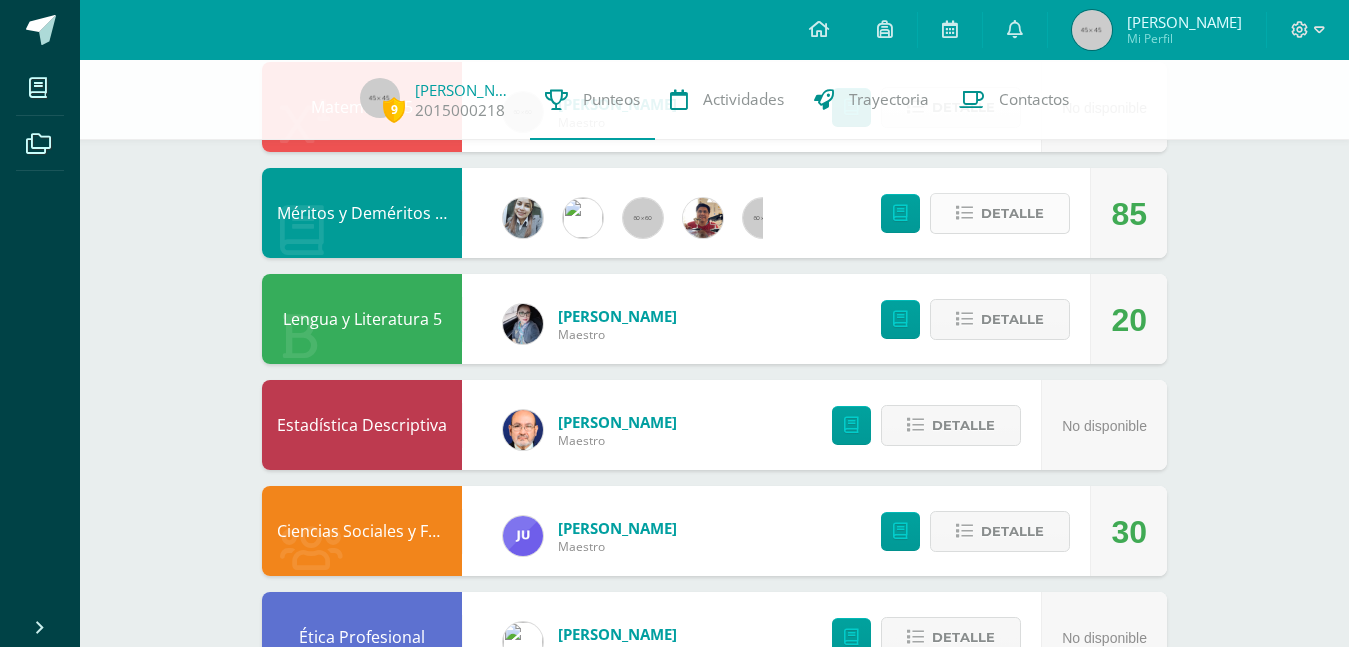 click on "Detalle" at bounding box center [1012, 213] 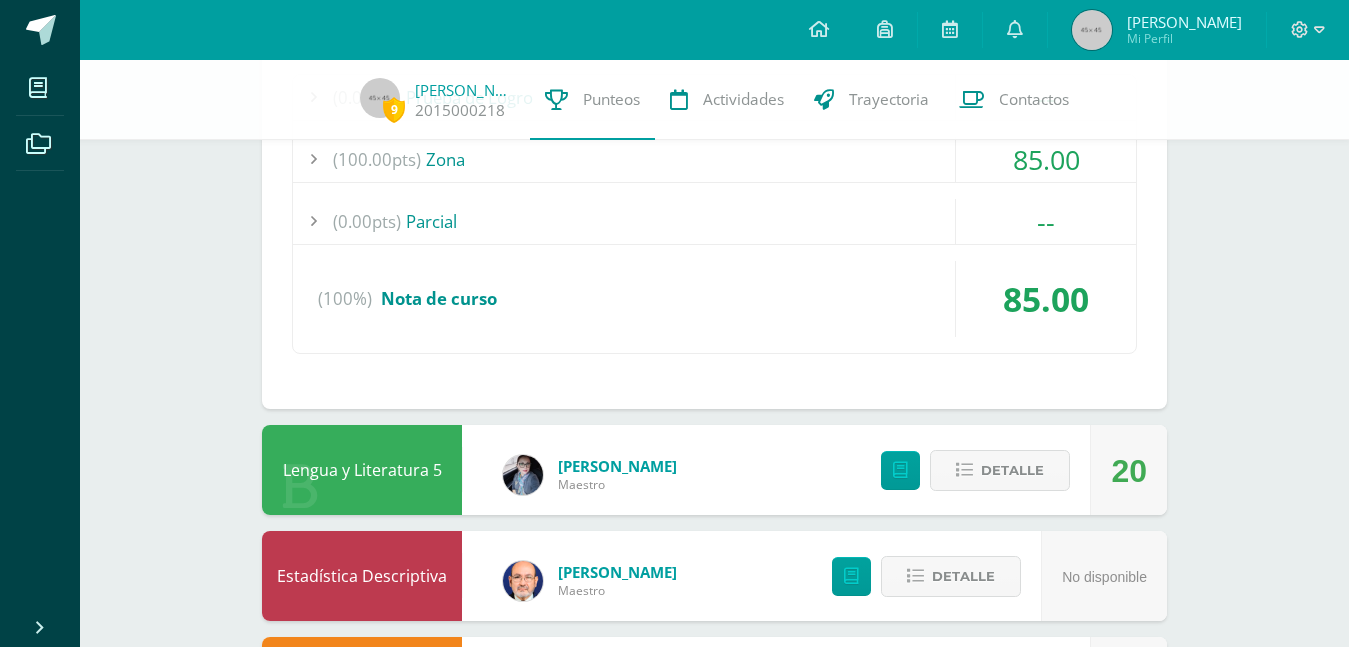 scroll, scrollTop: 1400, scrollLeft: 0, axis: vertical 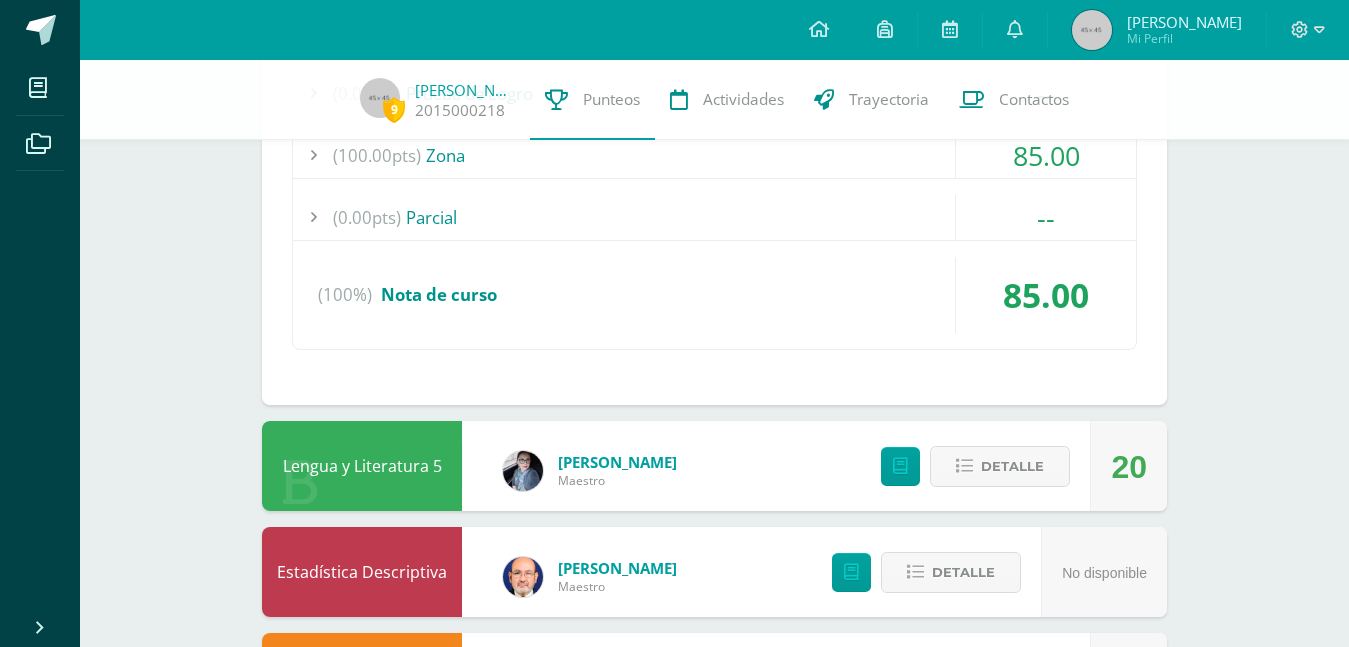 click on "85.00" at bounding box center [1045, 155] 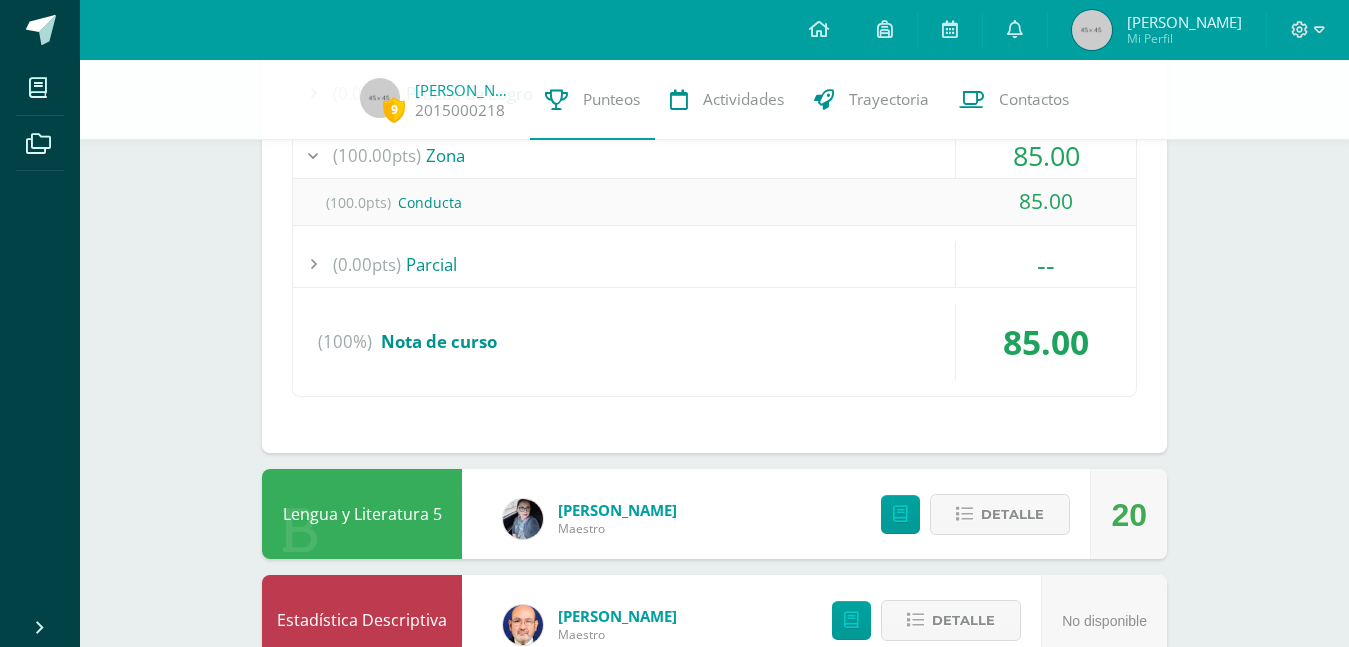 scroll, scrollTop: 1200, scrollLeft: 0, axis: vertical 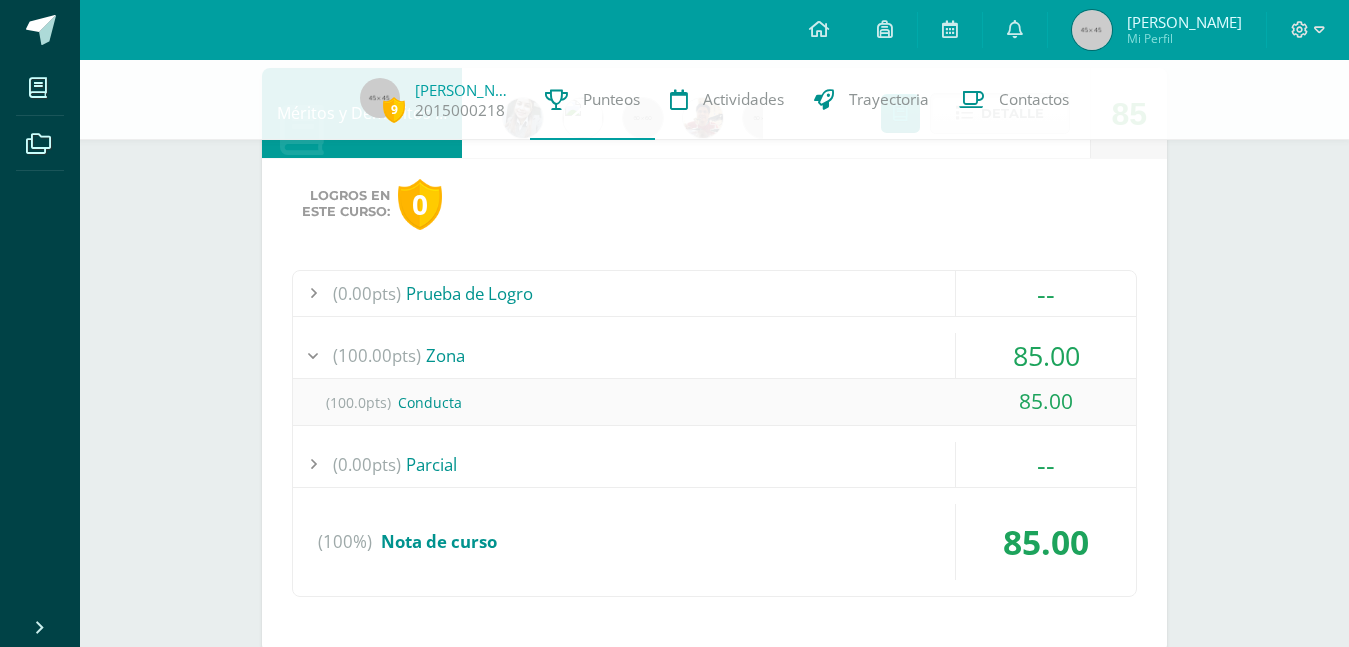 click on "(0.00pts)
Prueba de Logro
--
Sin actividades
(100.00pts)
Zona
85.00
(100.0pts)" at bounding box center [714, 434] 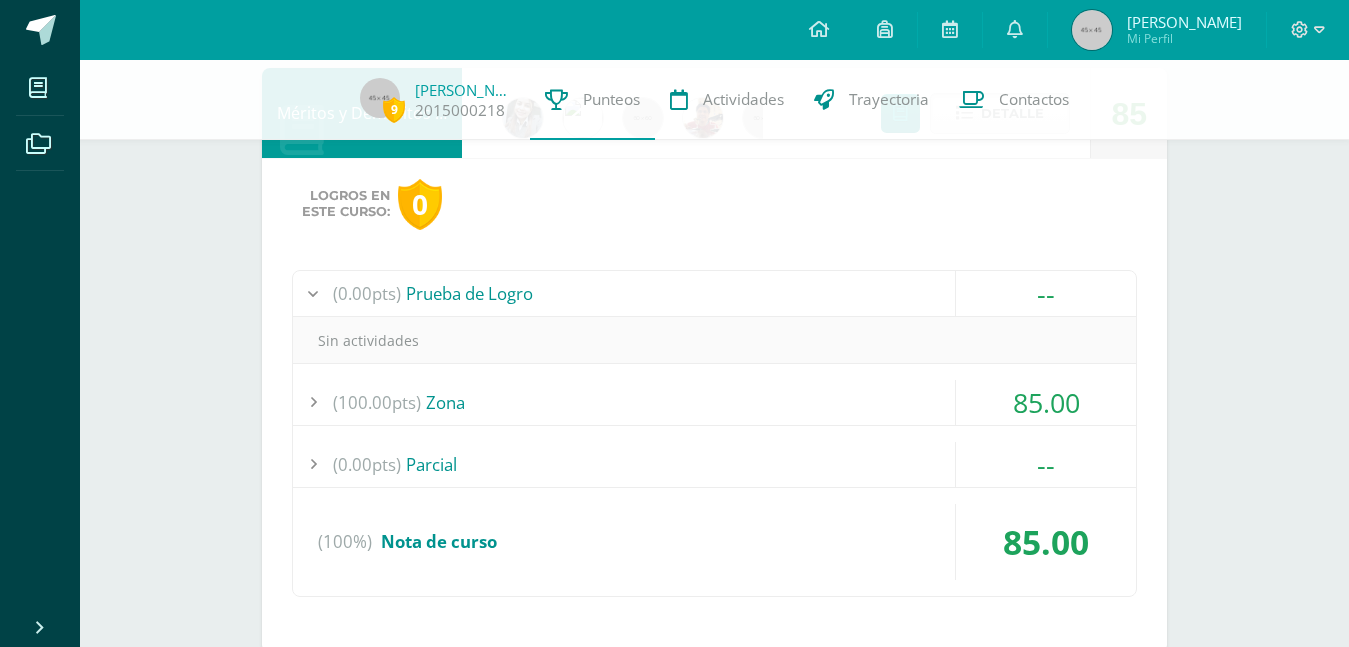 click on "--" at bounding box center [1045, 293] 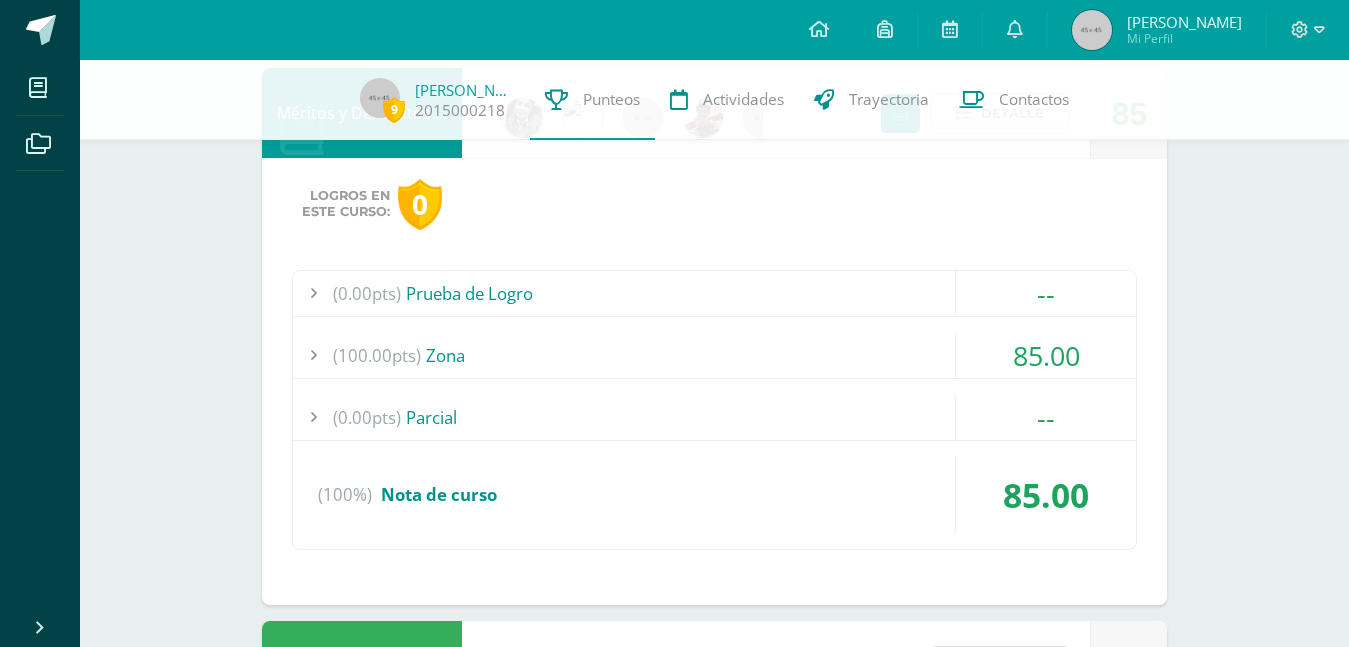 click on "(100.00pts)
Zona" at bounding box center [714, 355] 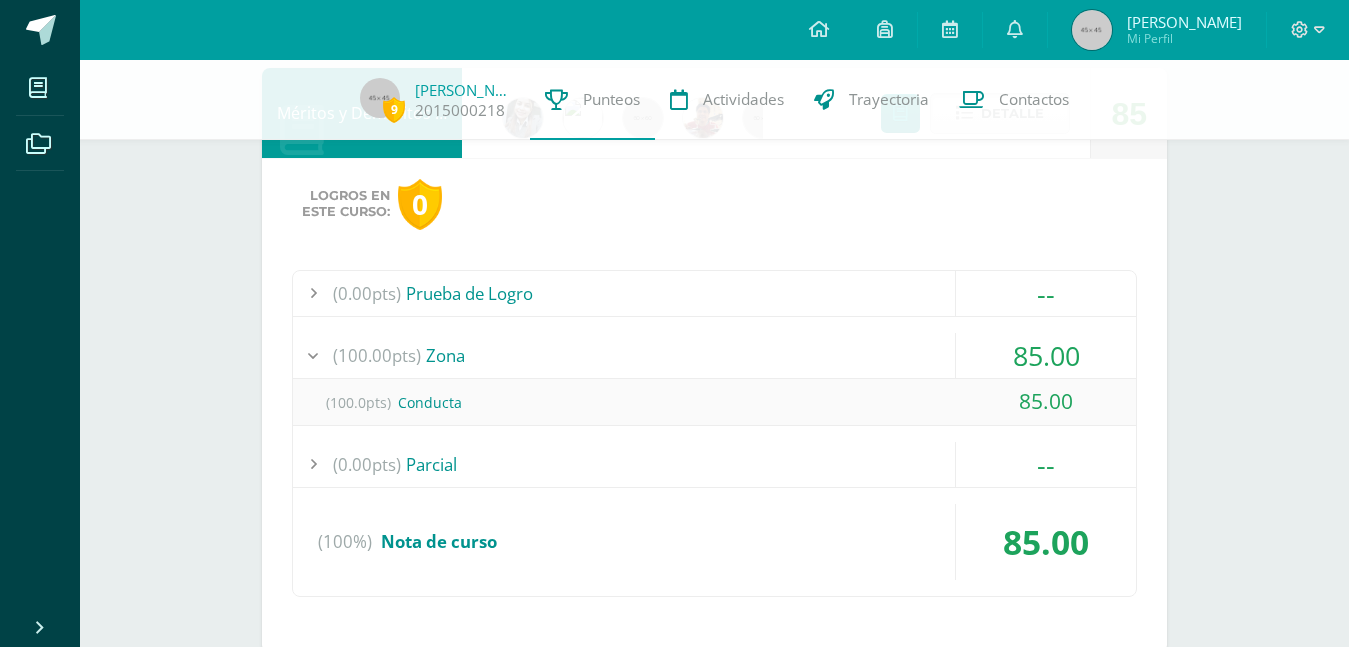 click on "(100.00pts)
Zona" at bounding box center (714, 355) 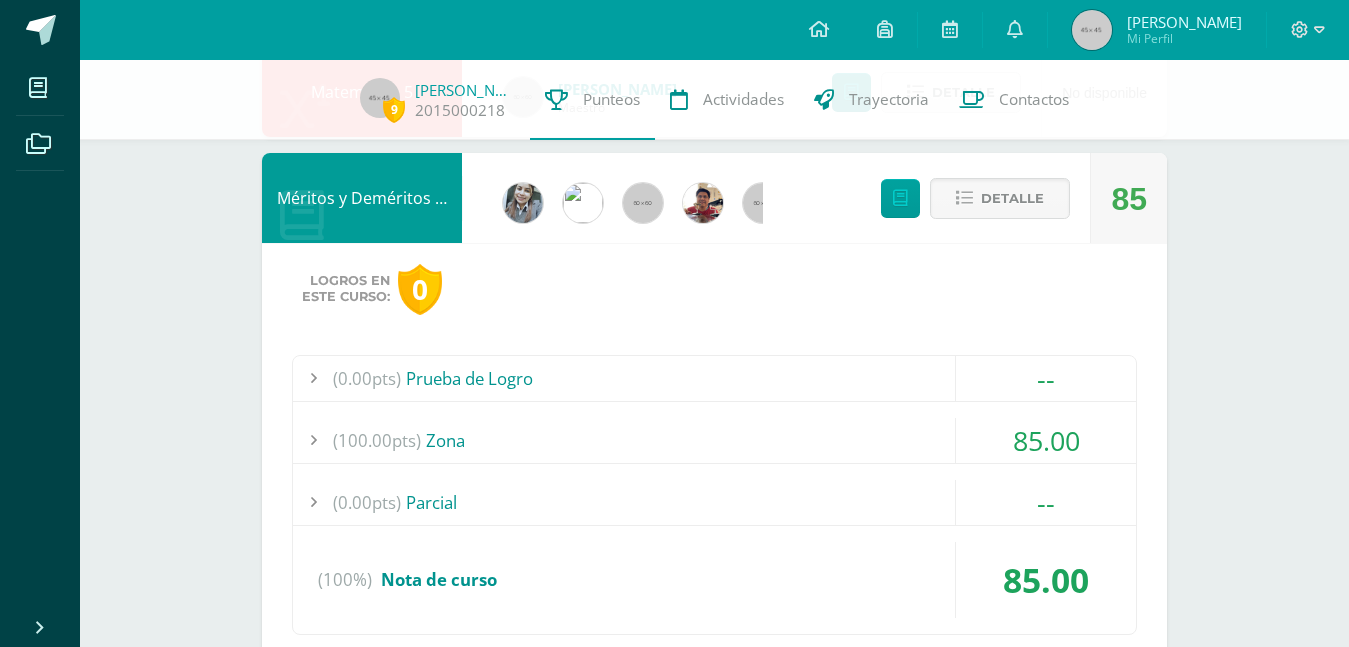 scroll, scrollTop: 1000, scrollLeft: 0, axis: vertical 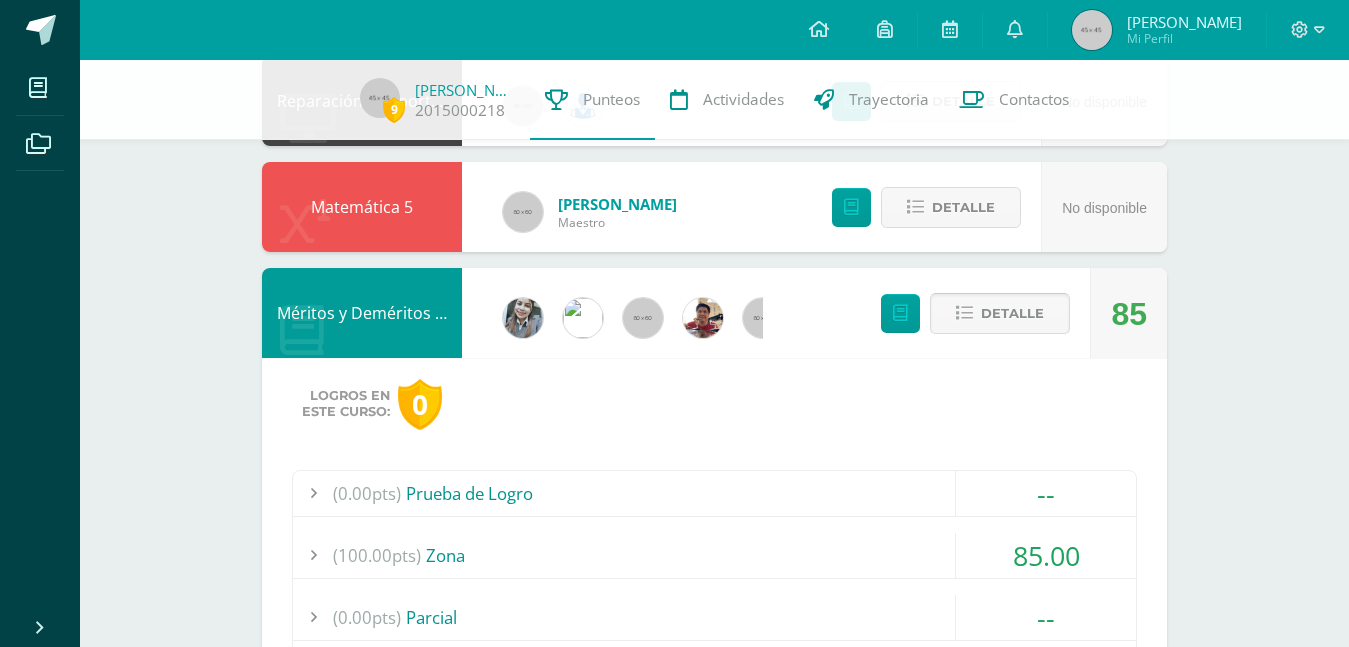 click on "Detalle" at bounding box center [1000, 313] 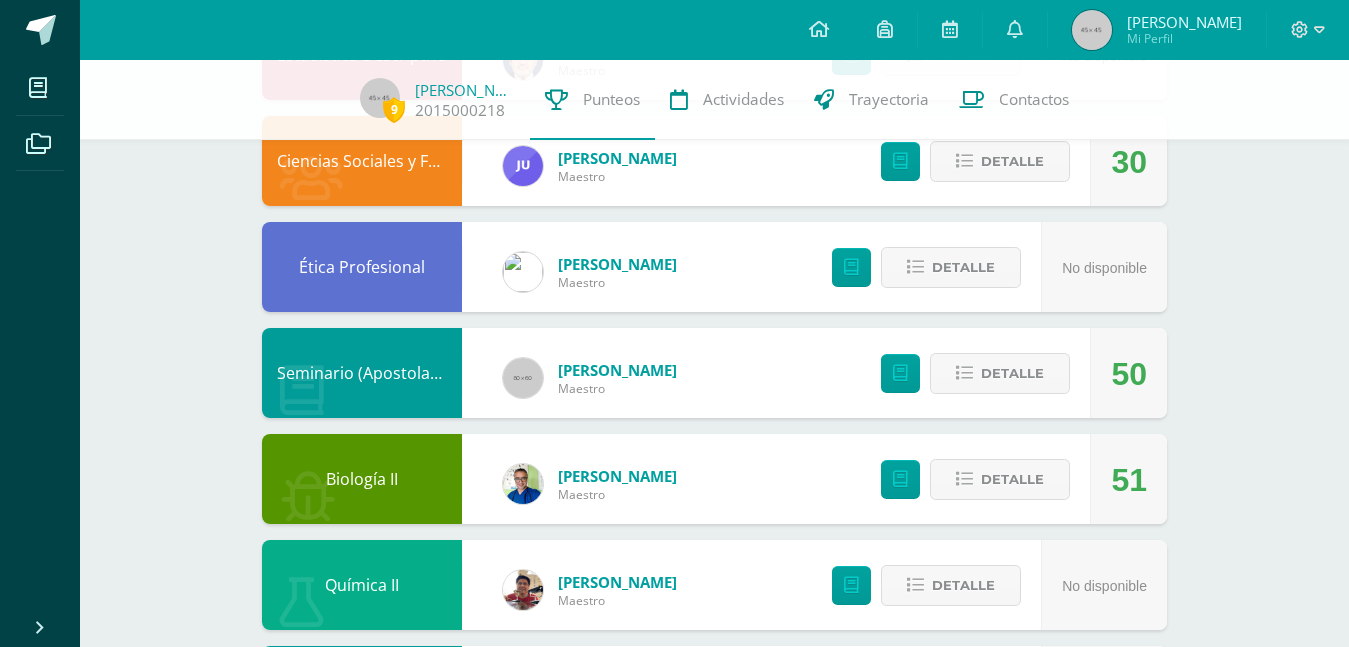scroll, scrollTop: 1500, scrollLeft: 0, axis: vertical 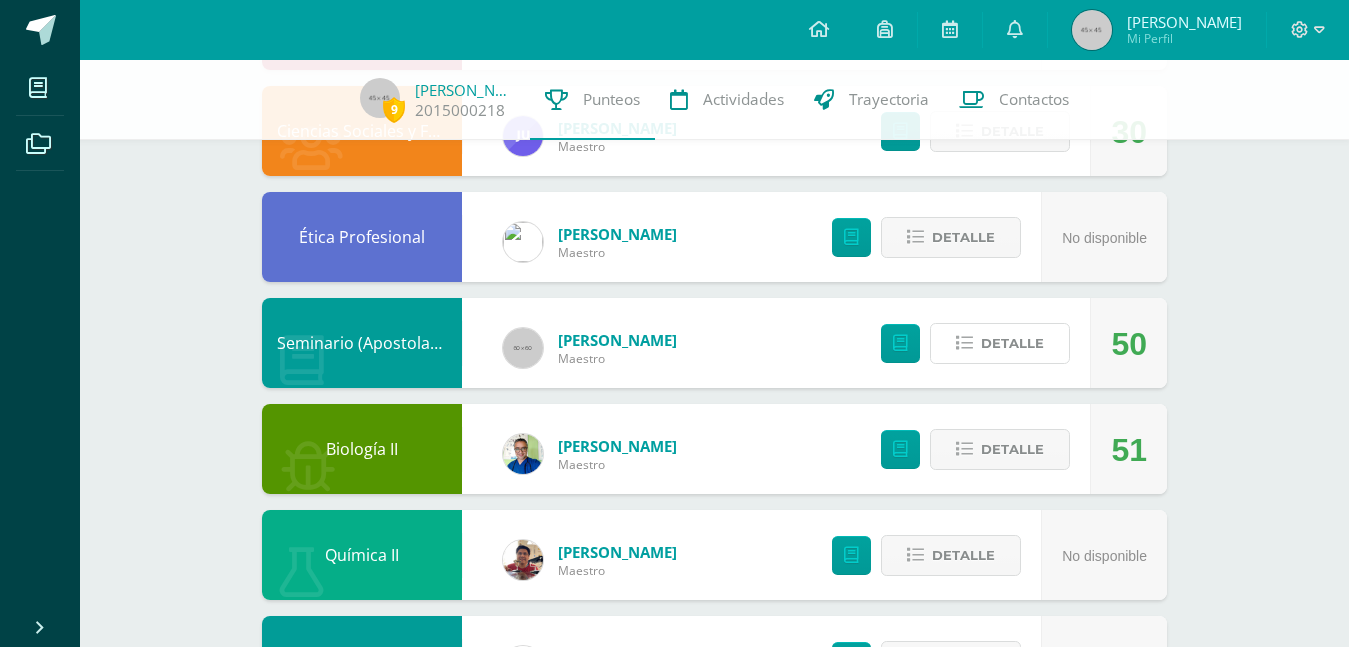 click on "Detalle" at bounding box center [1000, 343] 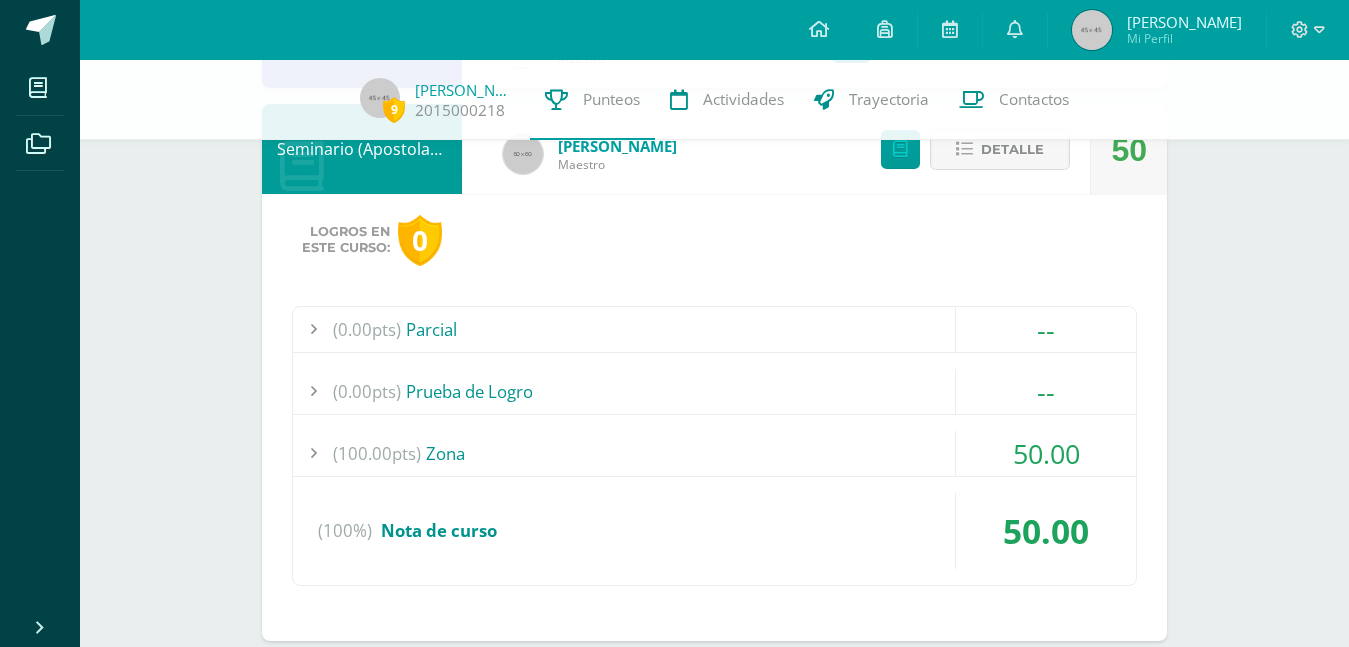 scroll, scrollTop: 1800, scrollLeft: 0, axis: vertical 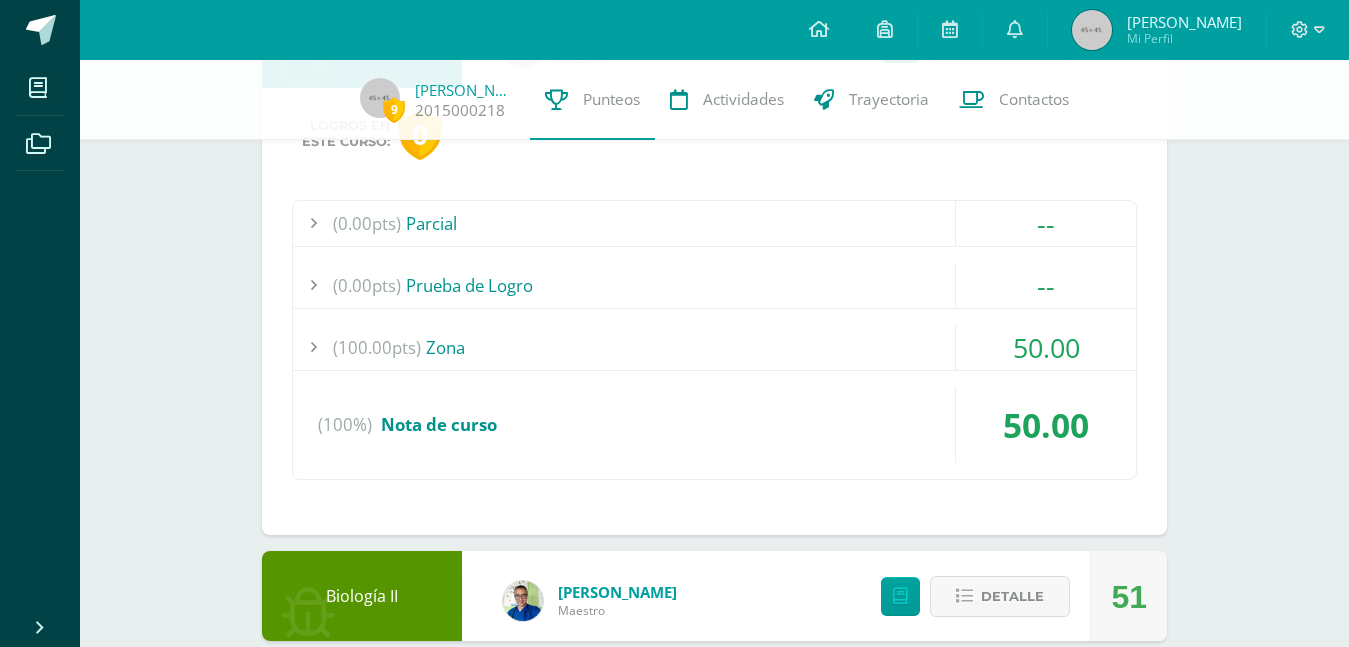 click on "(0.00pts)
Prueba de Logro" at bounding box center (714, 285) 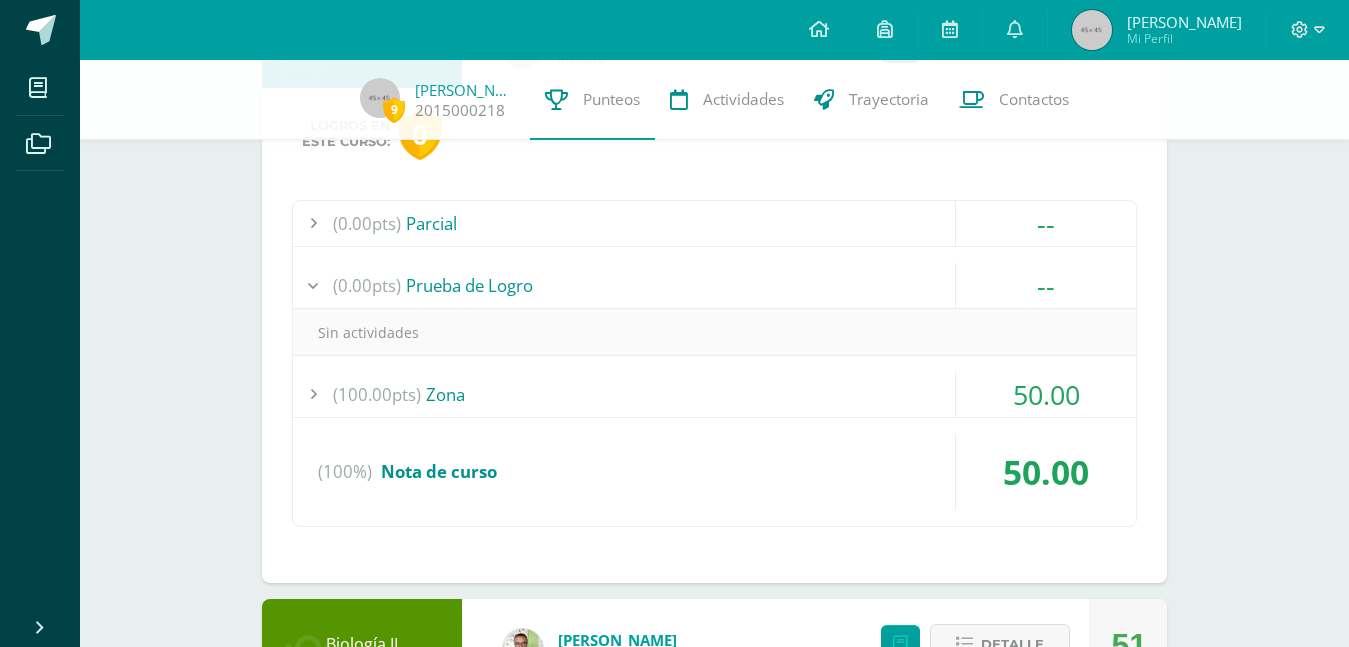 click on "(0.00pts)
Prueba de Logro" at bounding box center (714, 285) 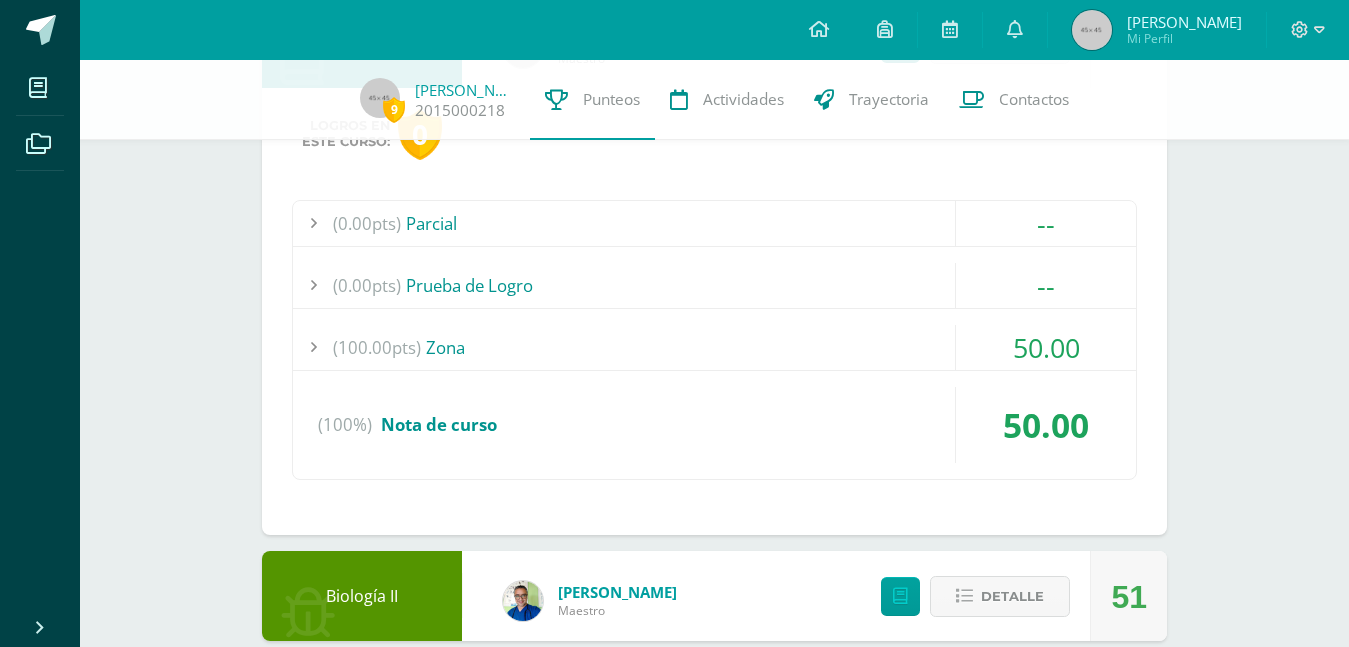 click on "(100%)
Nota de curso" at bounding box center (714, 425) 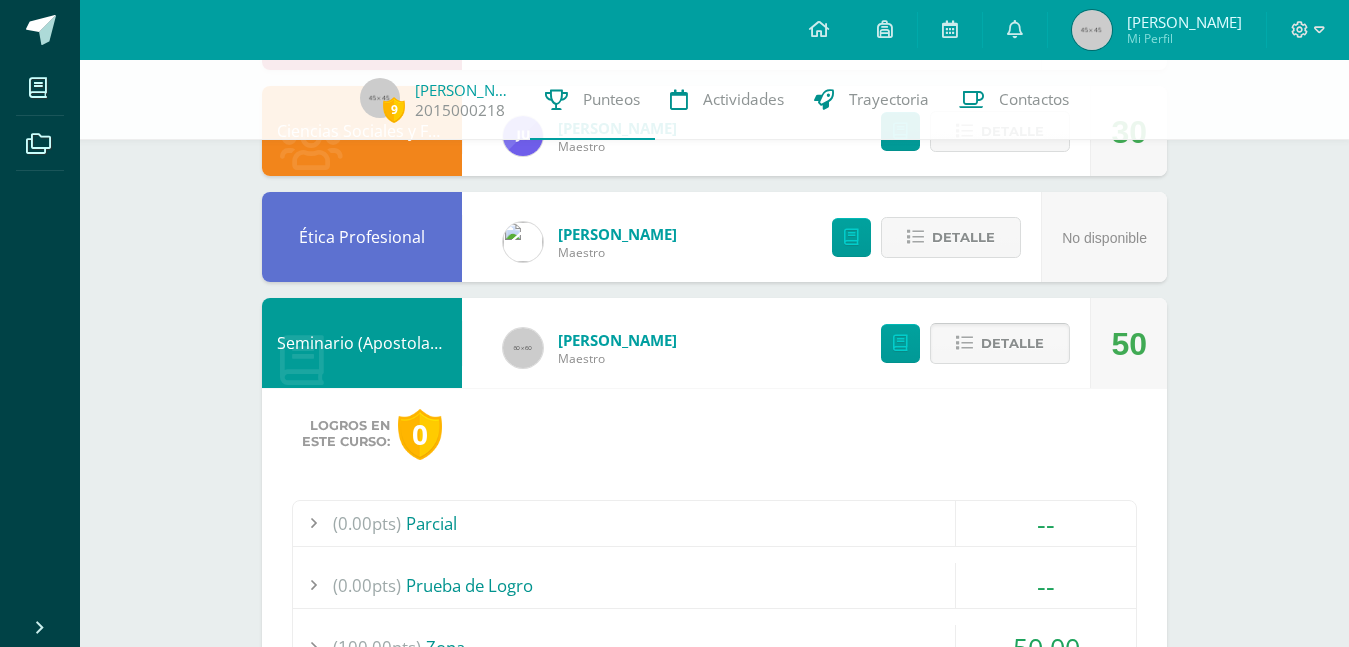 click on "Detalle" at bounding box center [1000, 343] 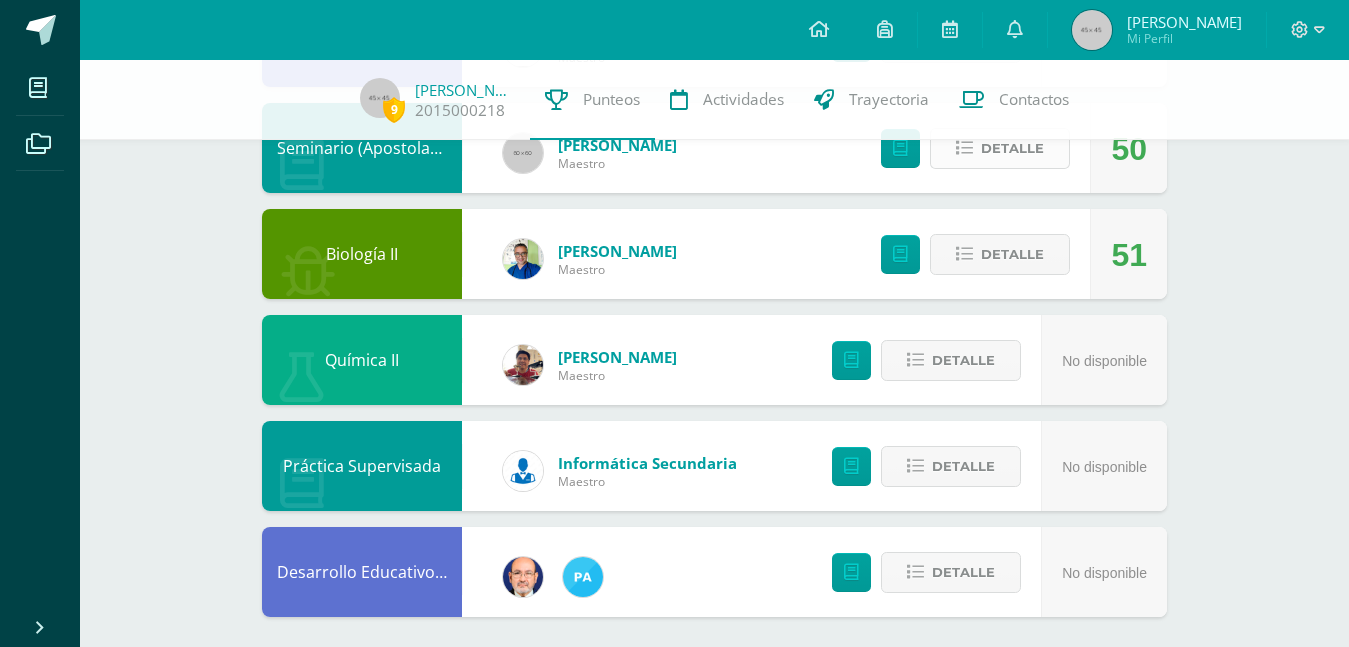 scroll, scrollTop: 1700, scrollLeft: 0, axis: vertical 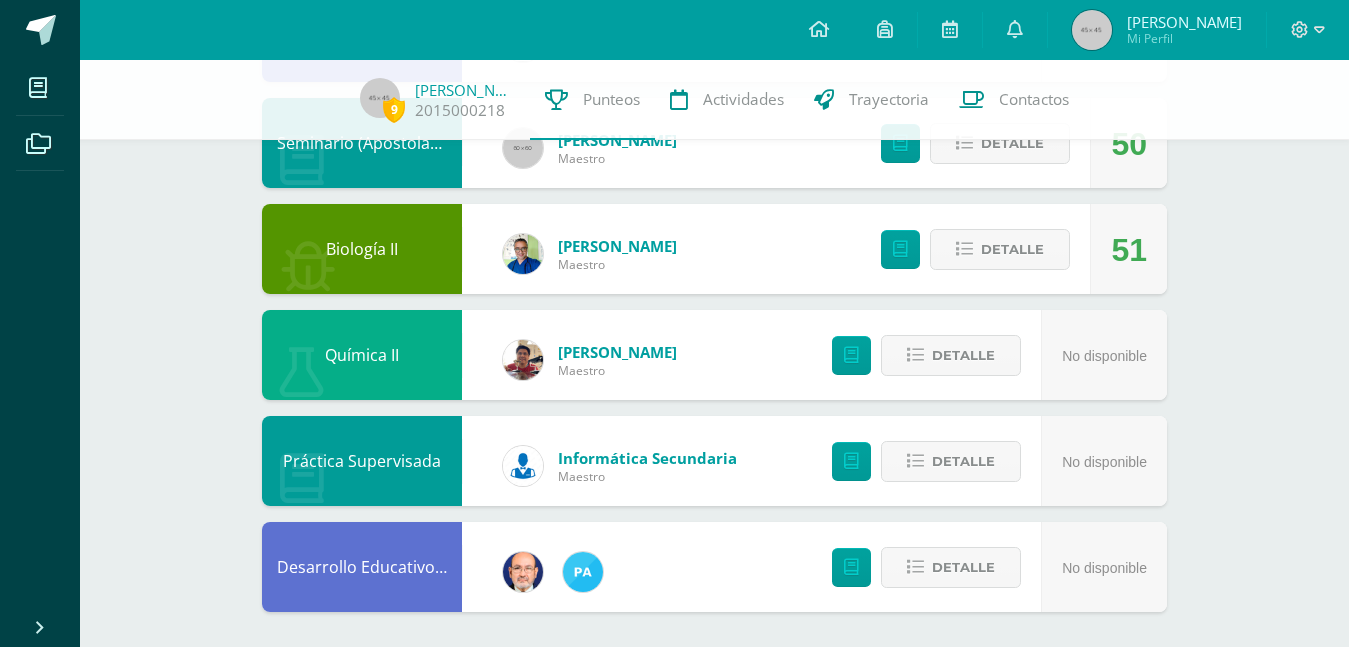 click on "Detalle" at bounding box center (970, 249) 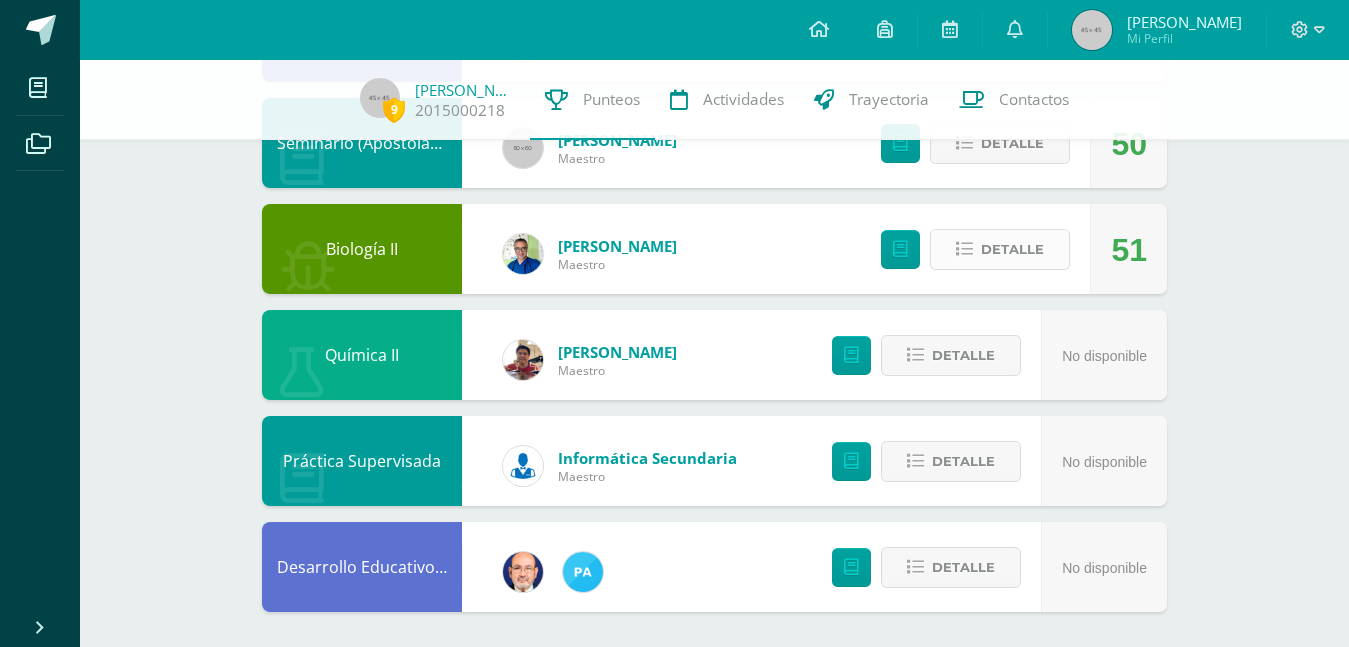 click on "Detalle" at bounding box center [1012, 249] 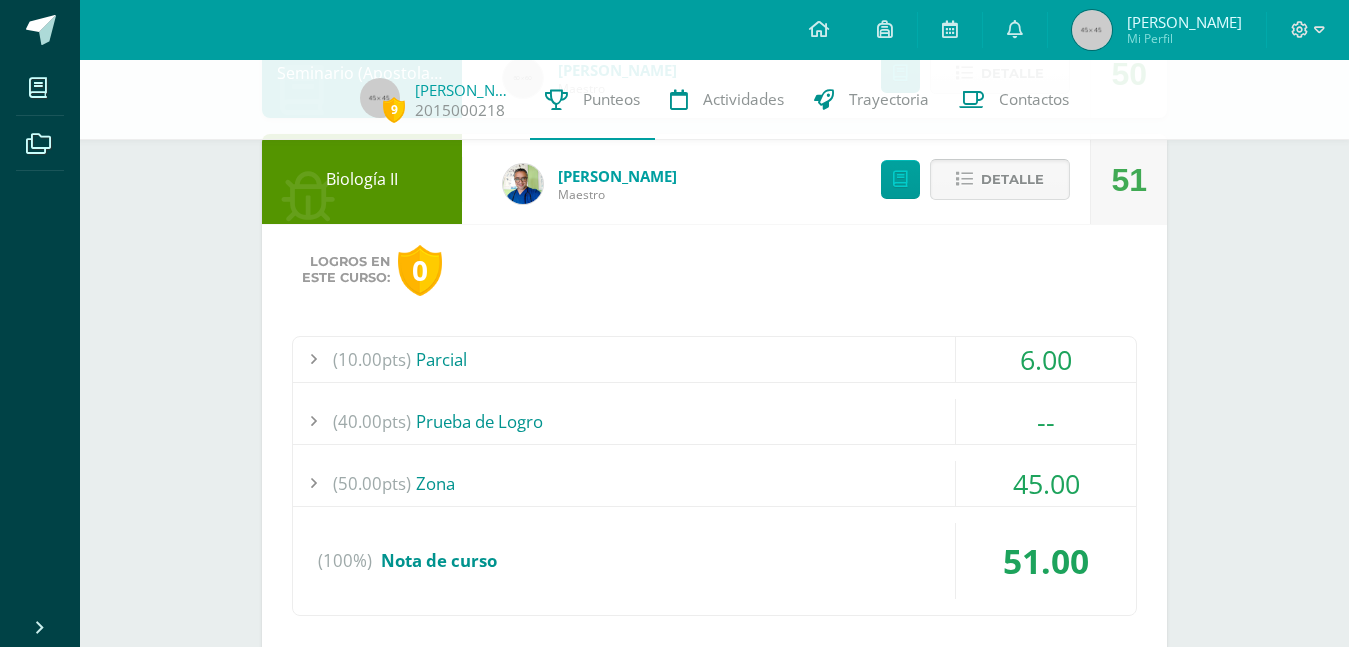 scroll, scrollTop: 1805, scrollLeft: 0, axis: vertical 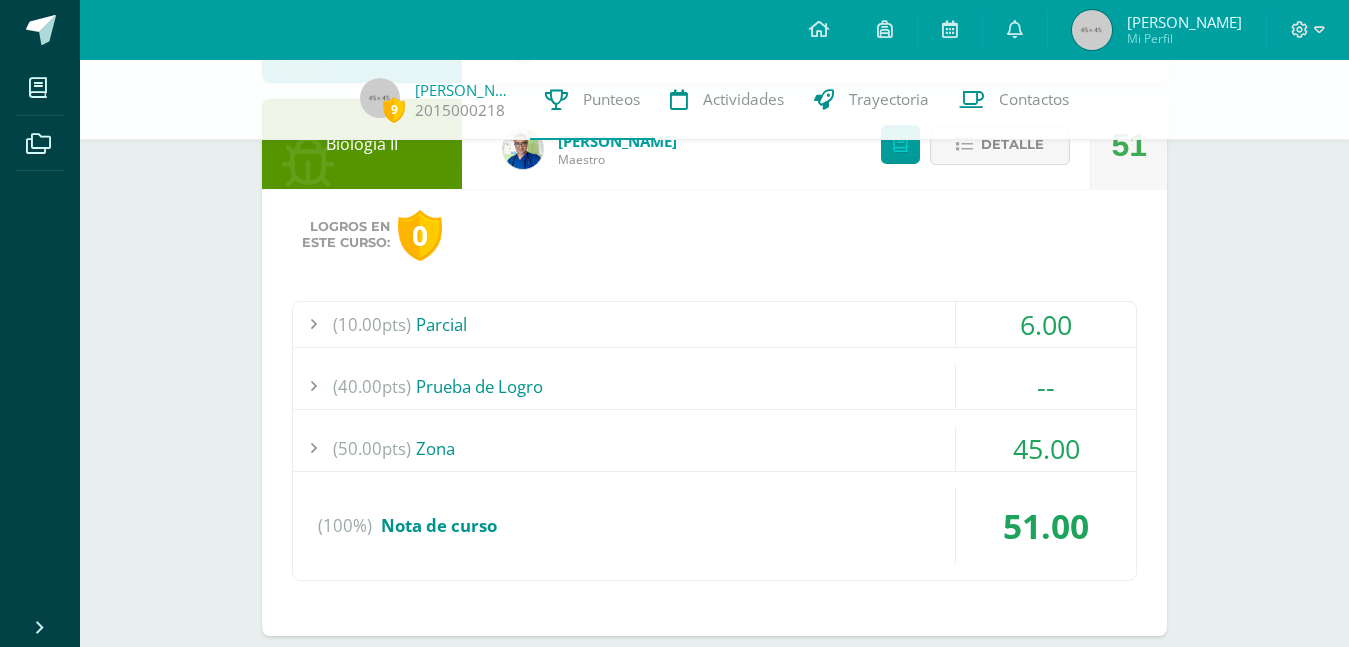 click on "45.00" at bounding box center (1046, 448) 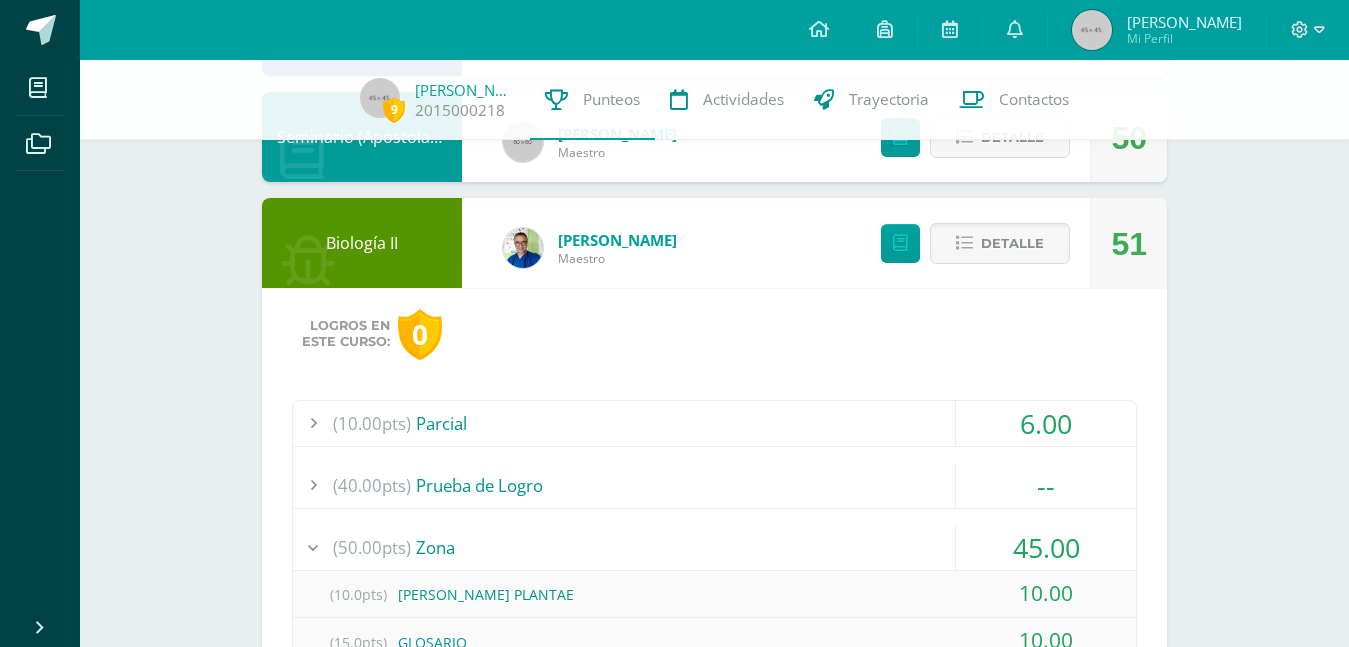 scroll, scrollTop: 1705, scrollLeft: 0, axis: vertical 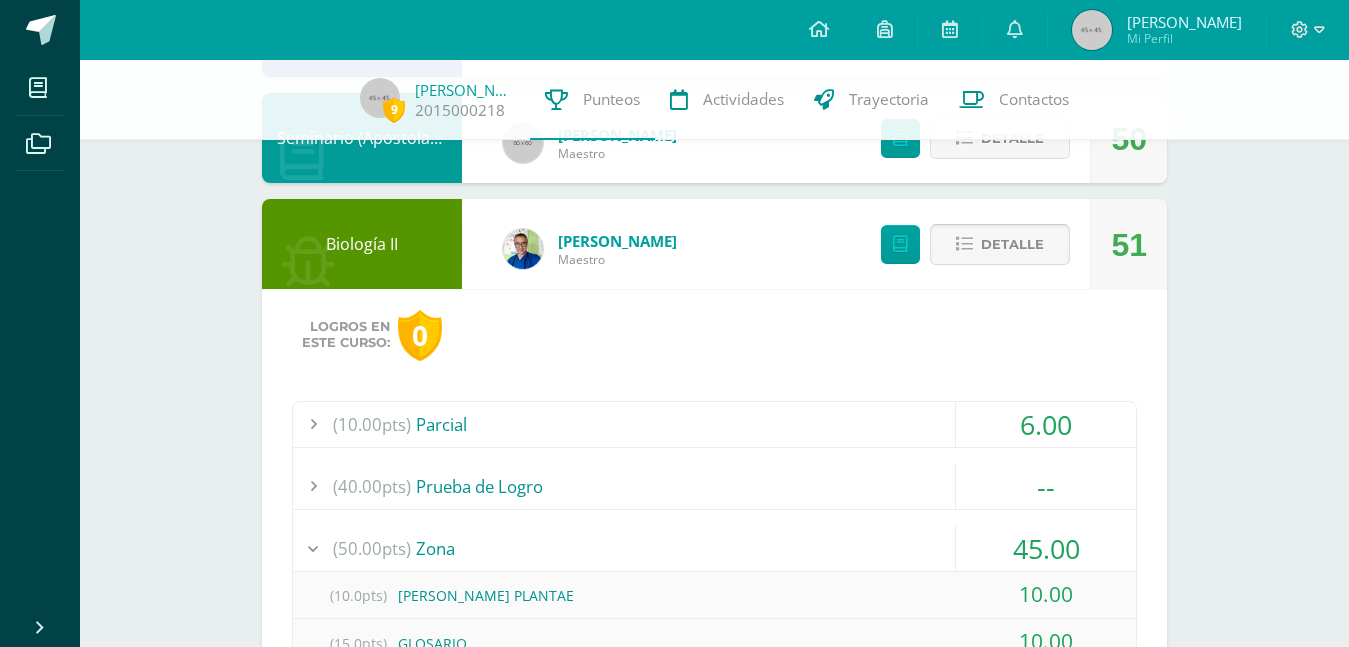 click on "Detalle" at bounding box center [1012, 244] 